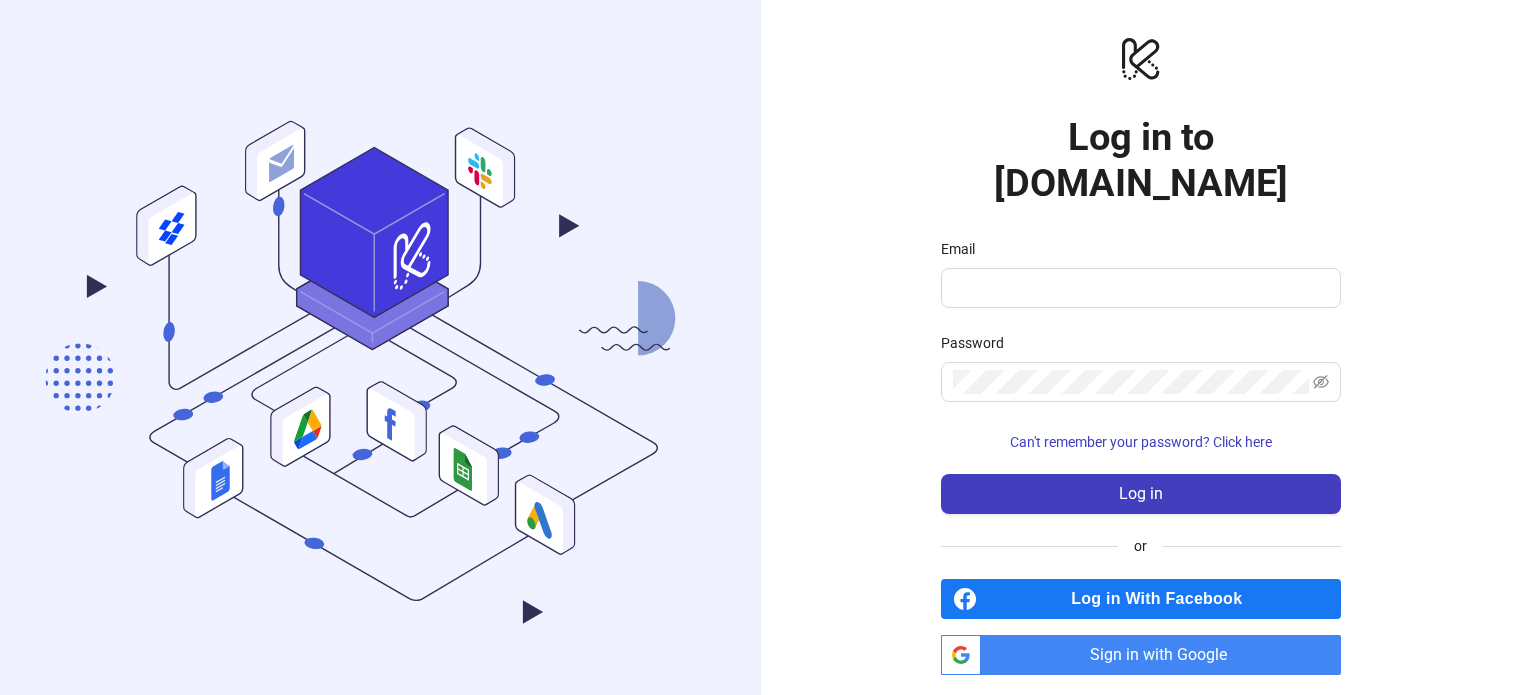 scroll, scrollTop: 0, scrollLeft: 0, axis: both 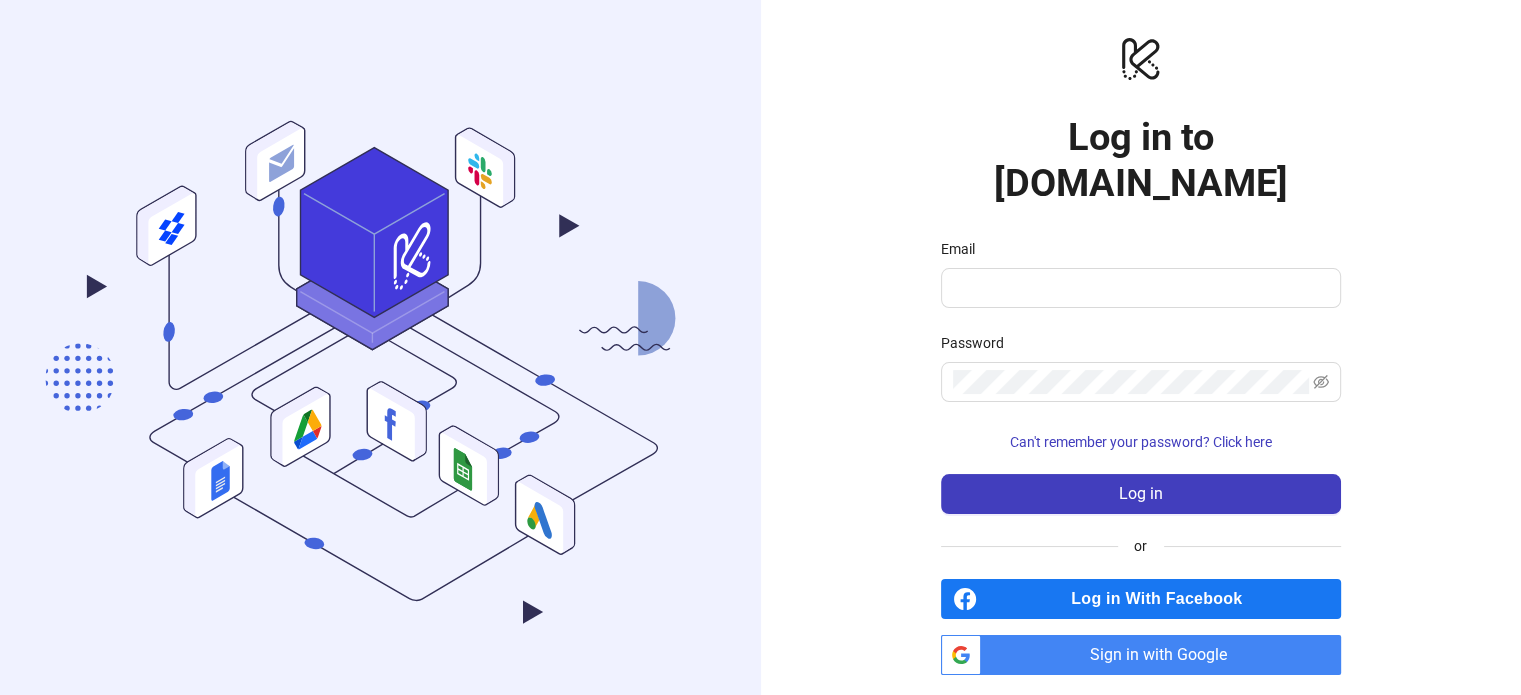 click on "Sign in with Google" at bounding box center [1165, 655] 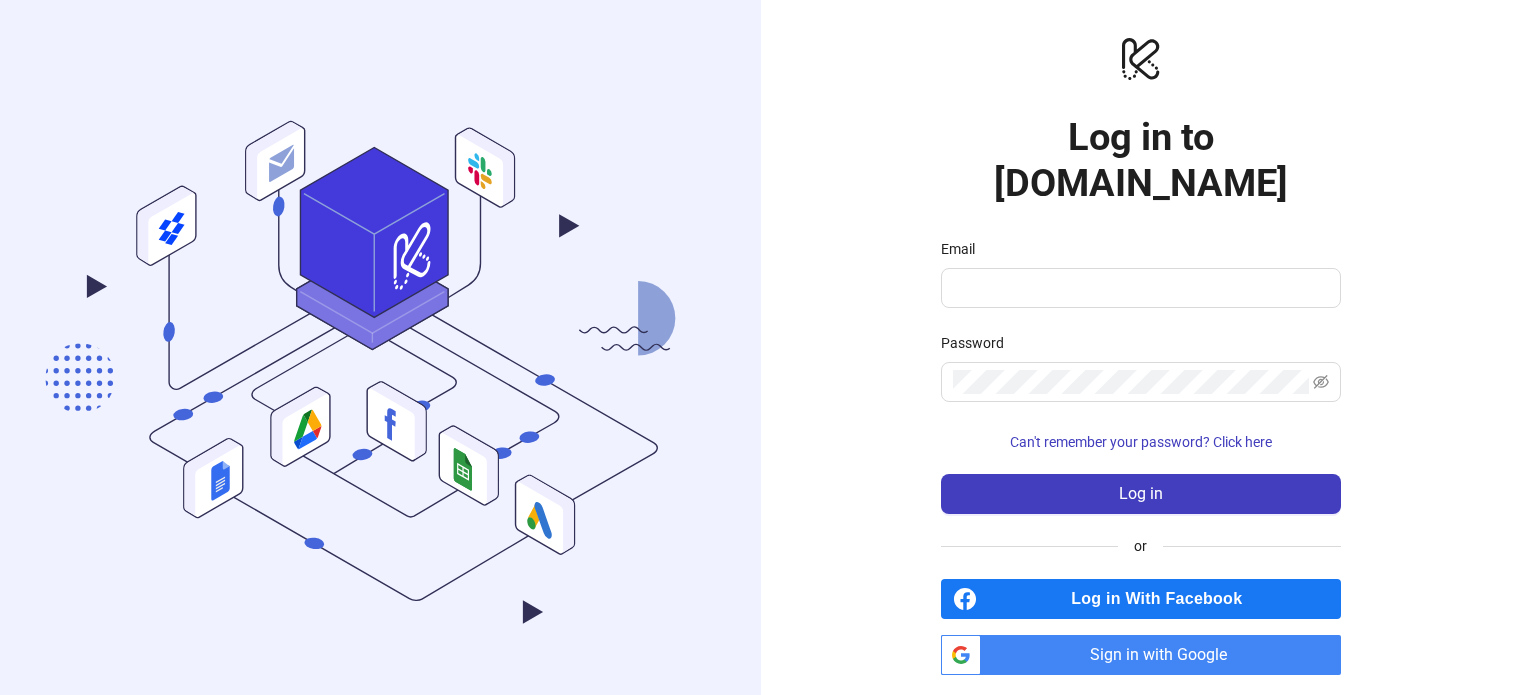 scroll, scrollTop: 0, scrollLeft: 0, axis: both 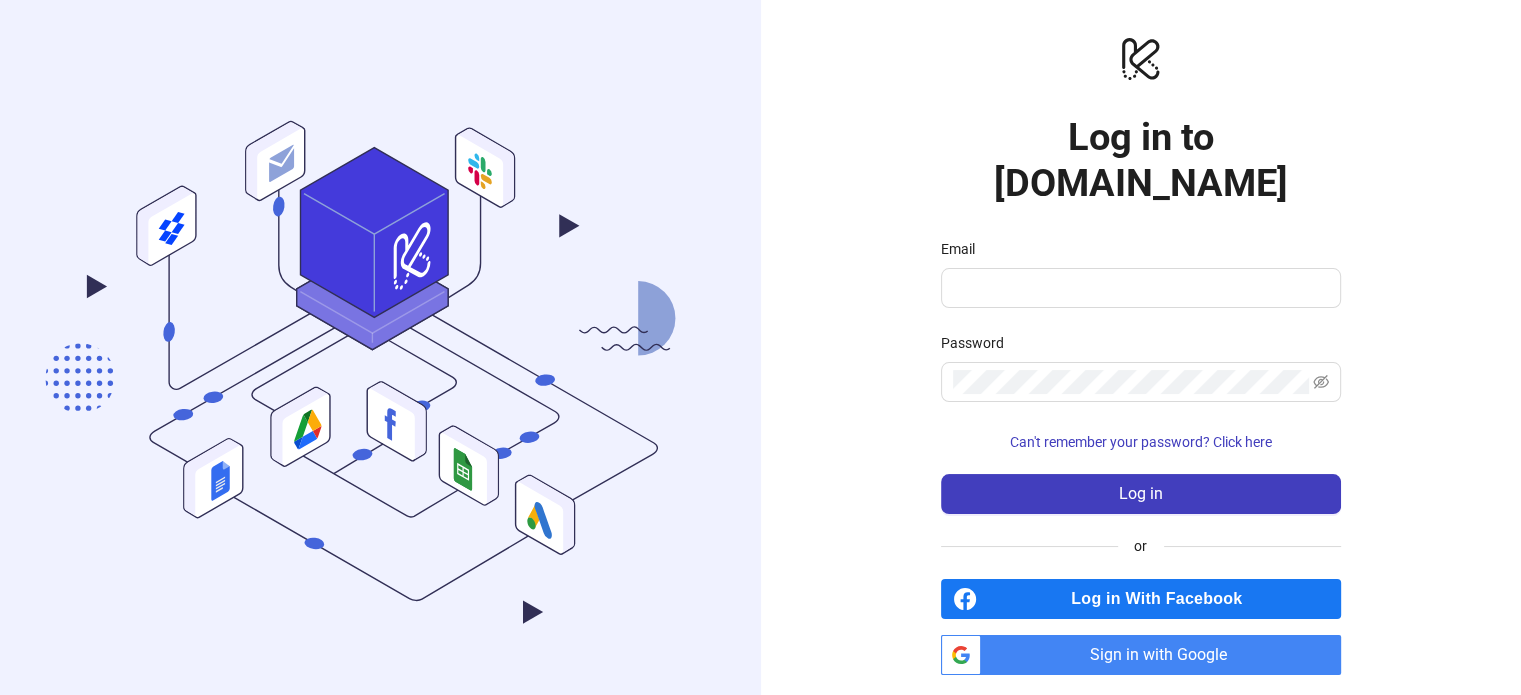 click on "Sign in with Google" at bounding box center (1165, 655) 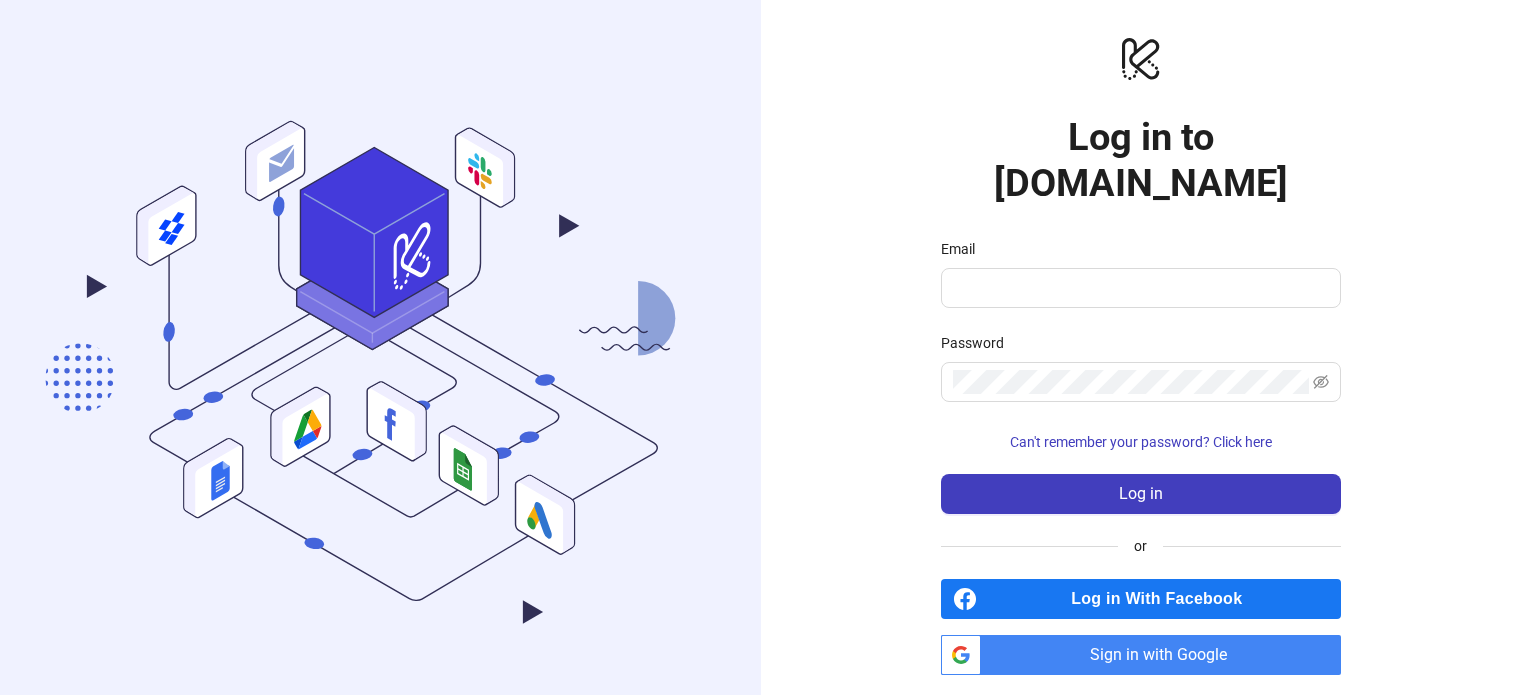scroll, scrollTop: 0, scrollLeft: 0, axis: both 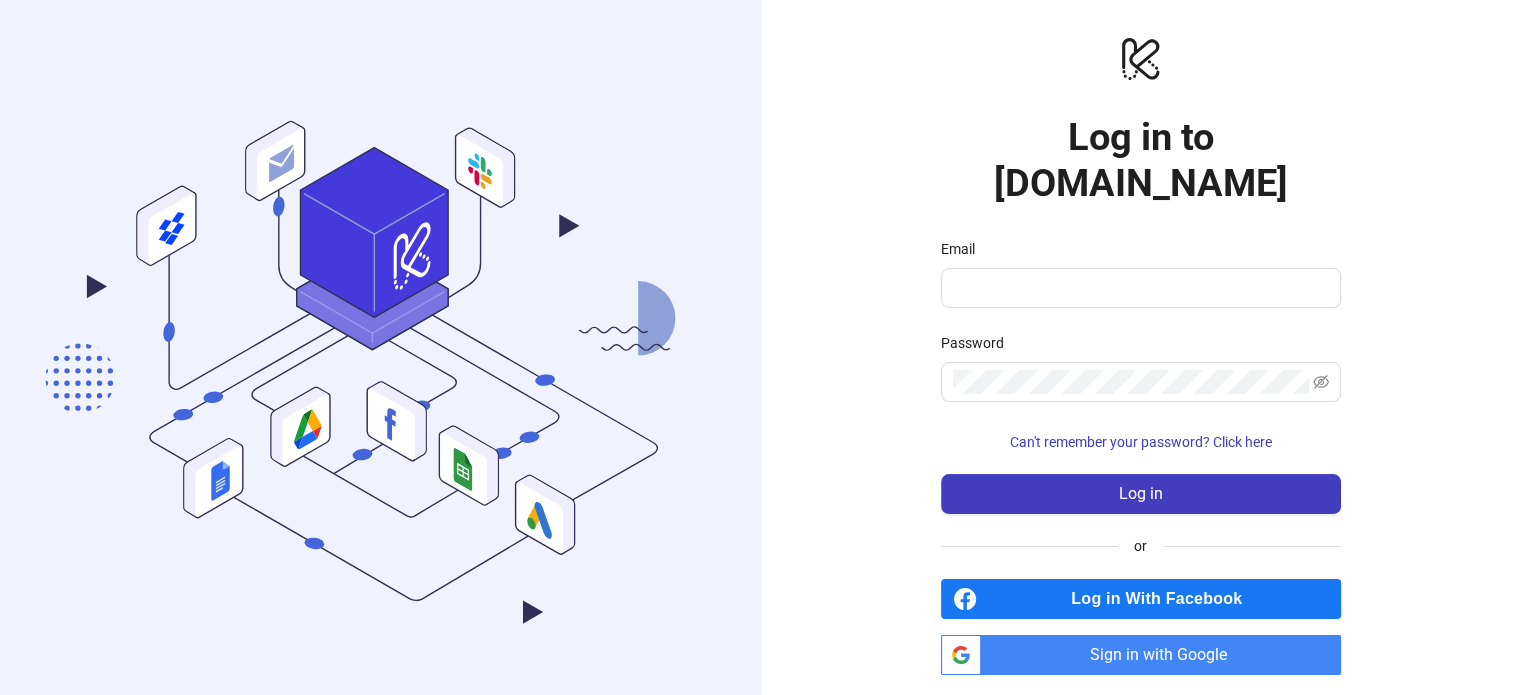 click on "Sign in with Google" at bounding box center (1165, 655) 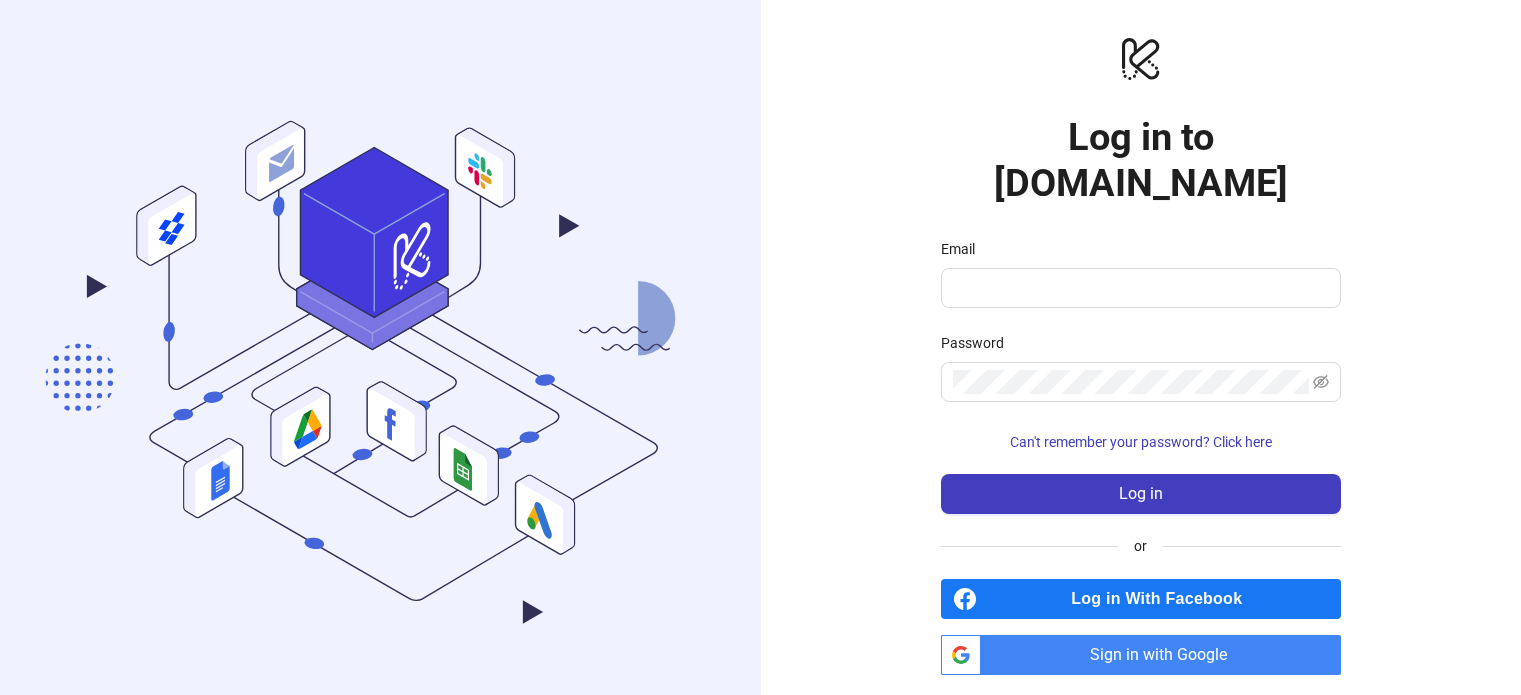 scroll, scrollTop: 0, scrollLeft: 0, axis: both 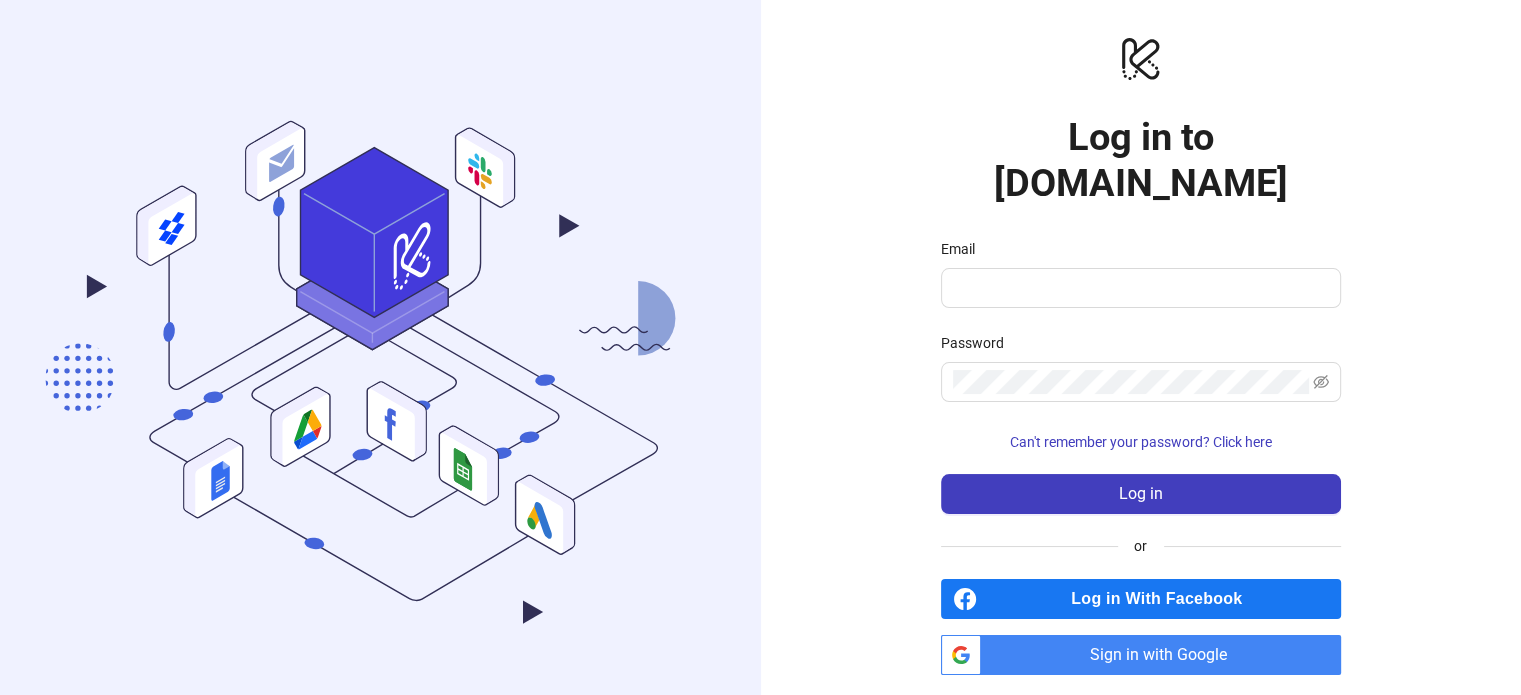 click on "Sign in with Google" at bounding box center [1165, 655] 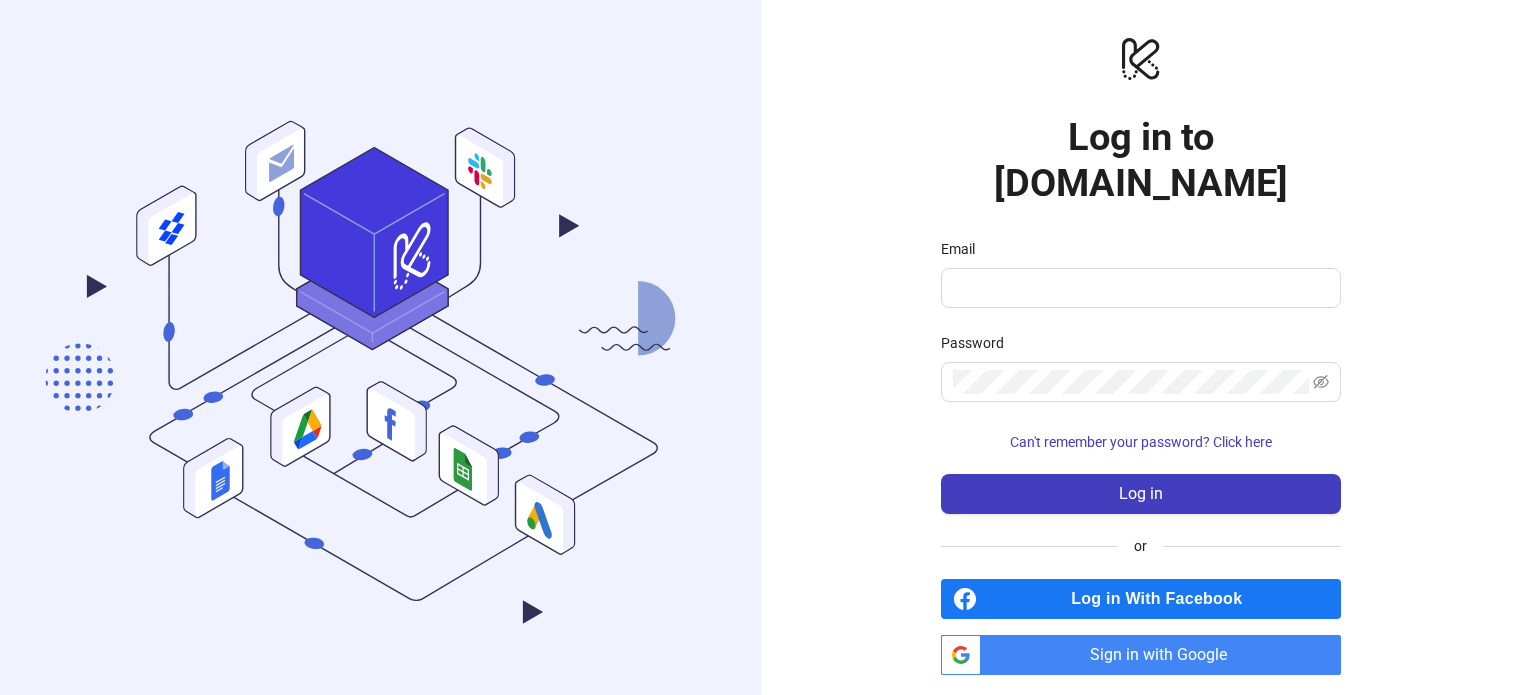 scroll, scrollTop: 0, scrollLeft: 0, axis: both 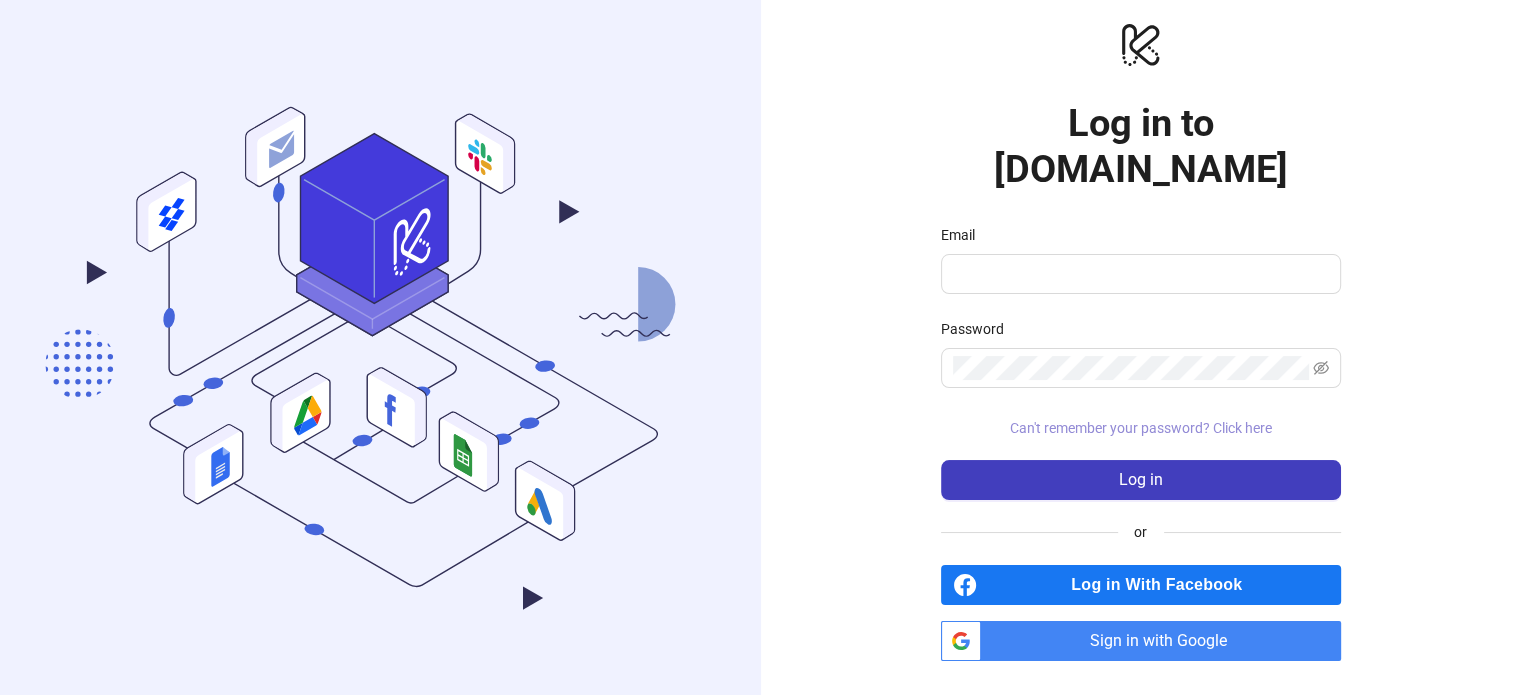 click on "Can't remember your password? Click here" at bounding box center [1141, 428] 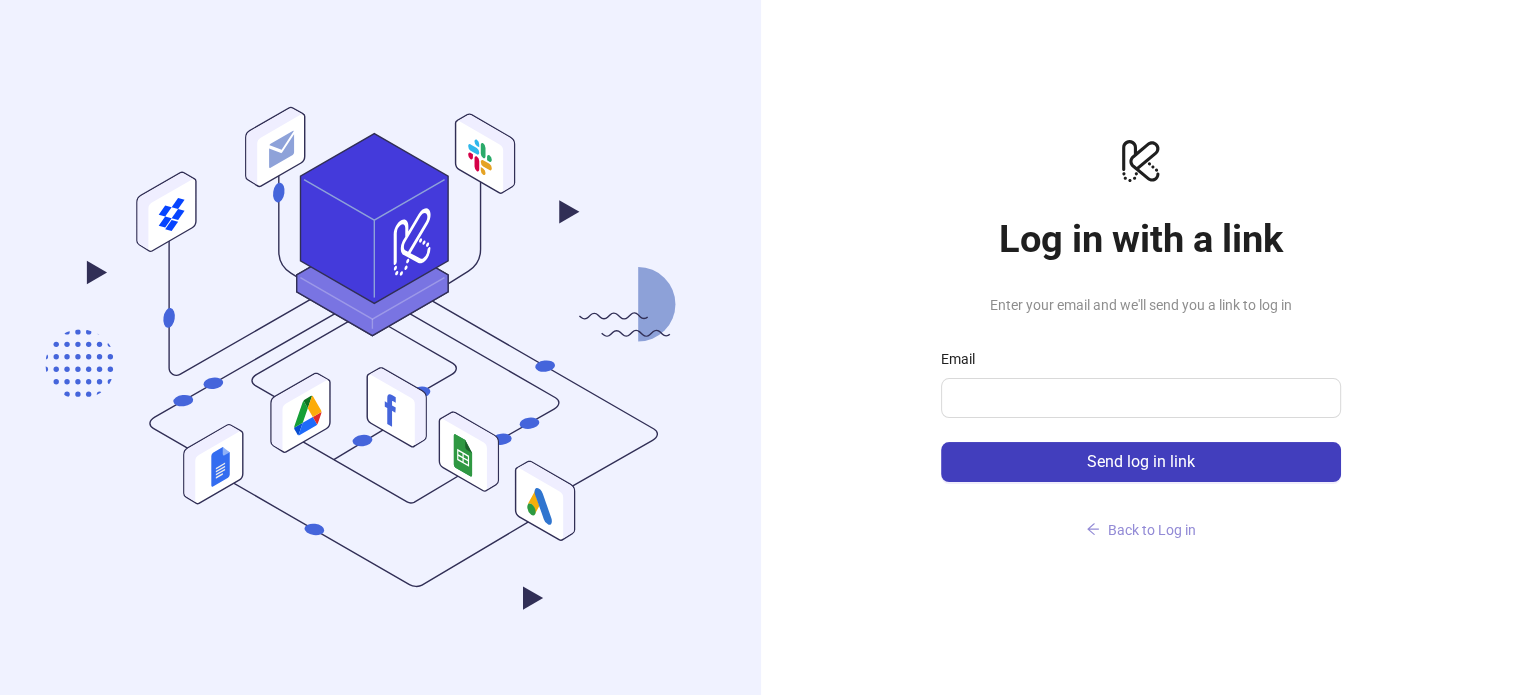 click on "Back to Log in" at bounding box center (1152, 530) 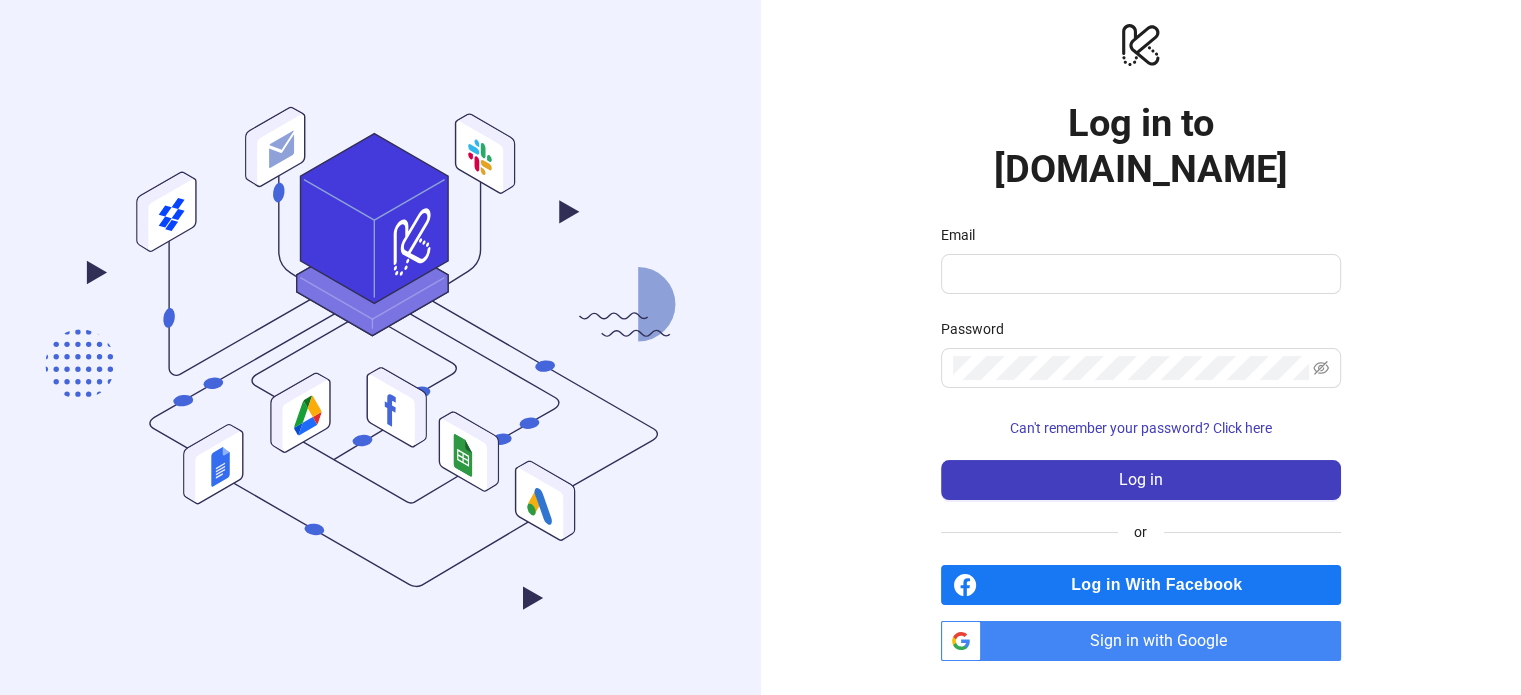 click on "Log in With Facebook" at bounding box center [1163, 585] 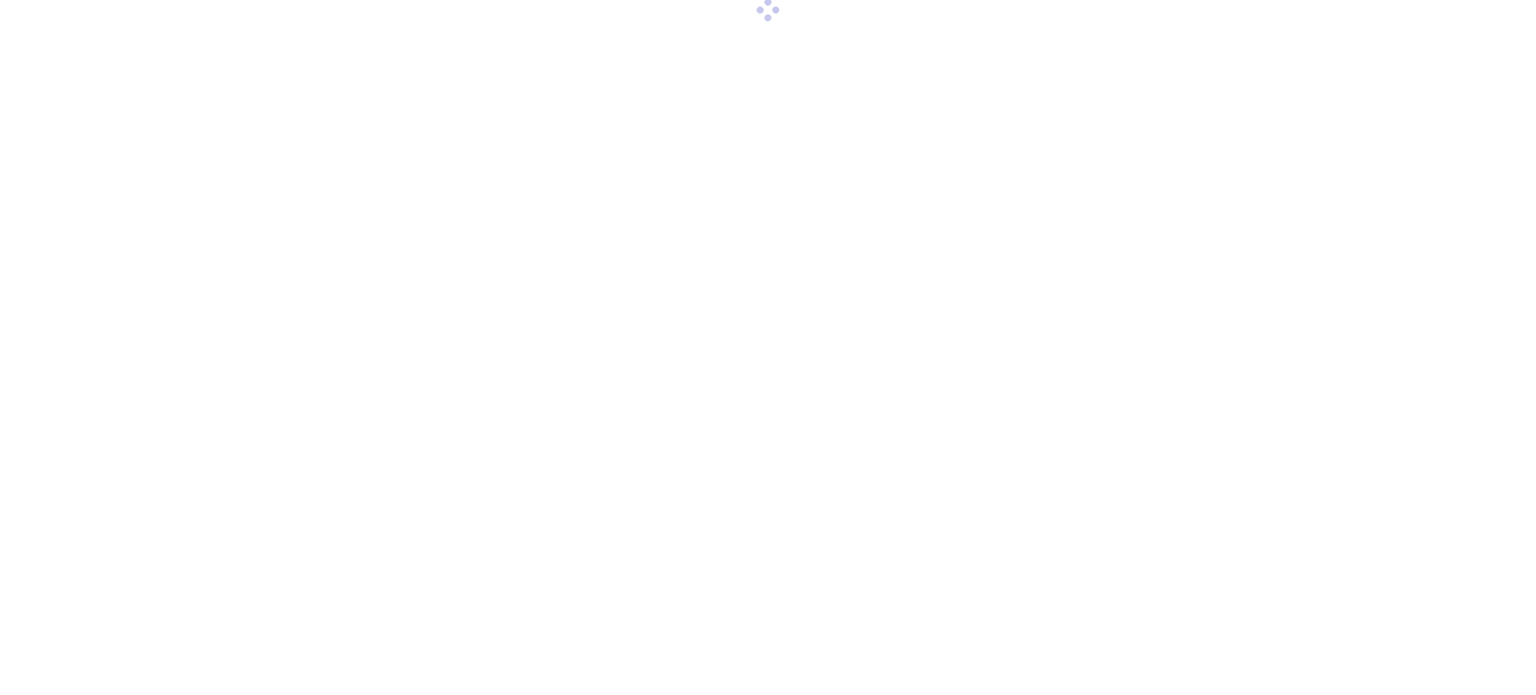 scroll, scrollTop: 0, scrollLeft: 0, axis: both 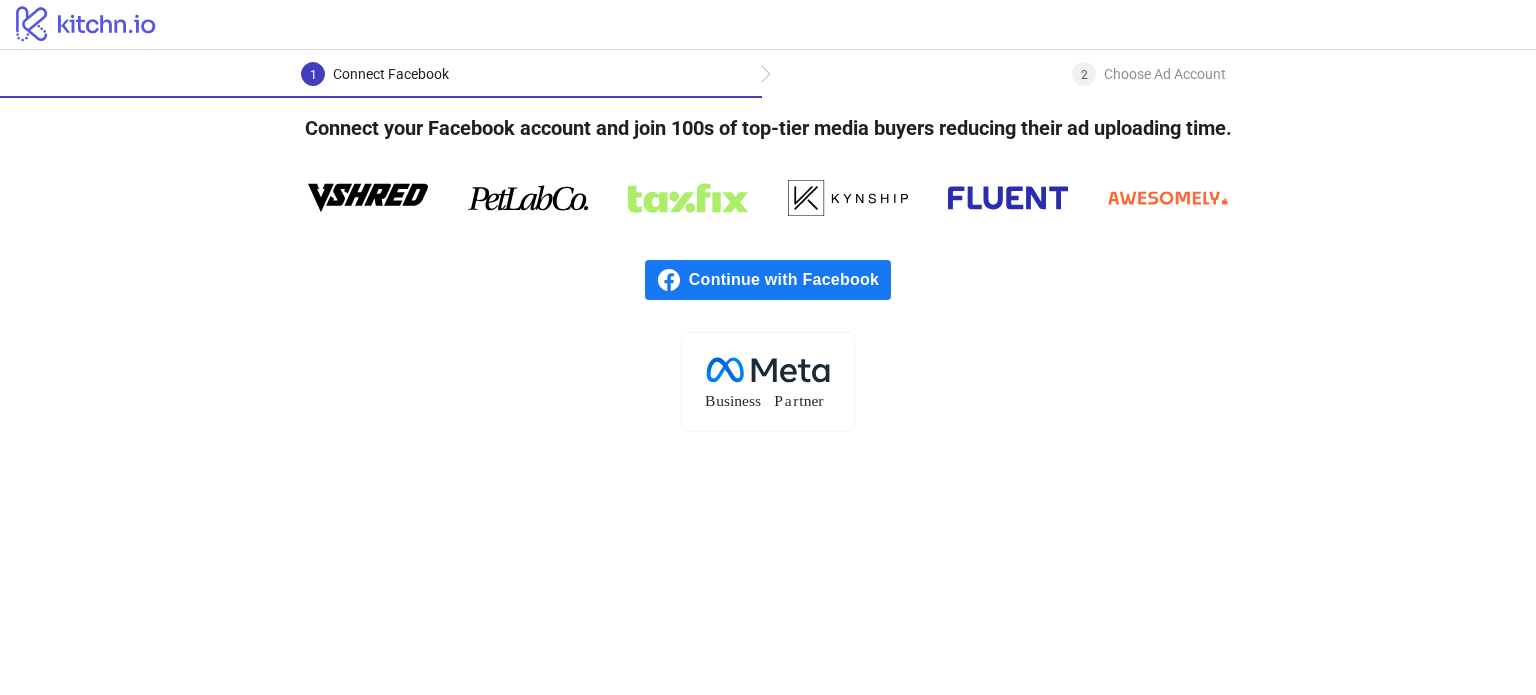 click on "Continue with Facebook" at bounding box center (790, 280) 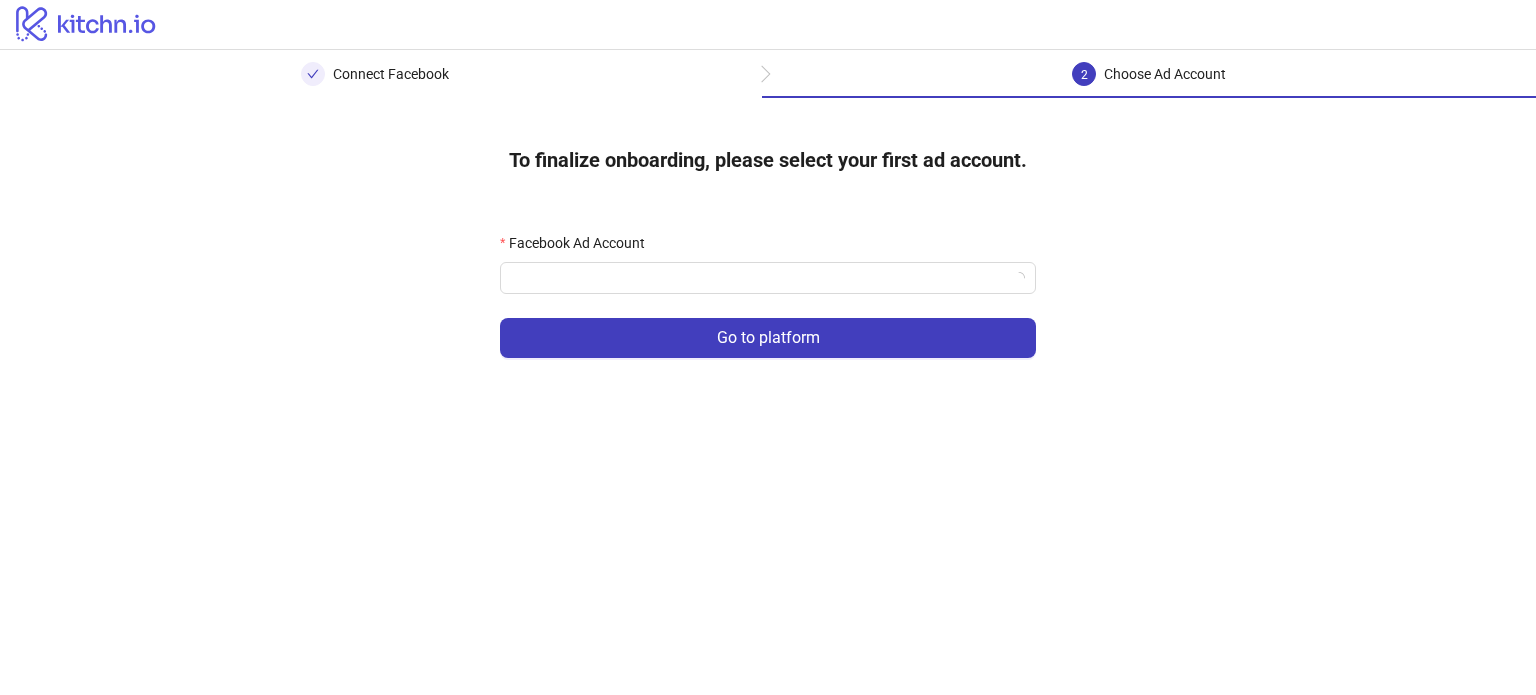 scroll, scrollTop: 0, scrollLeft: 0, axis: both 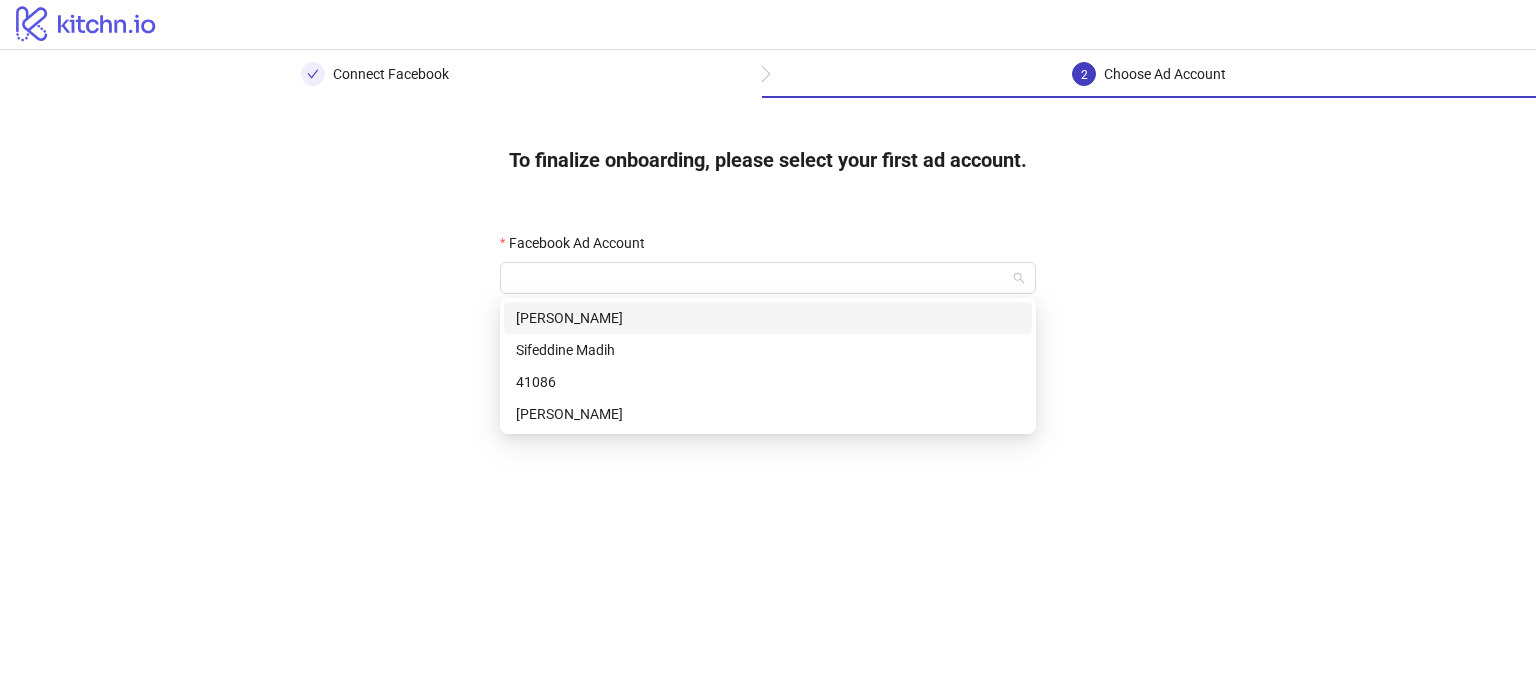 drag, startPoint x: 852, startPoint y: 293, endPoint x: 788, endPoint y: 351, distance: 86.37129 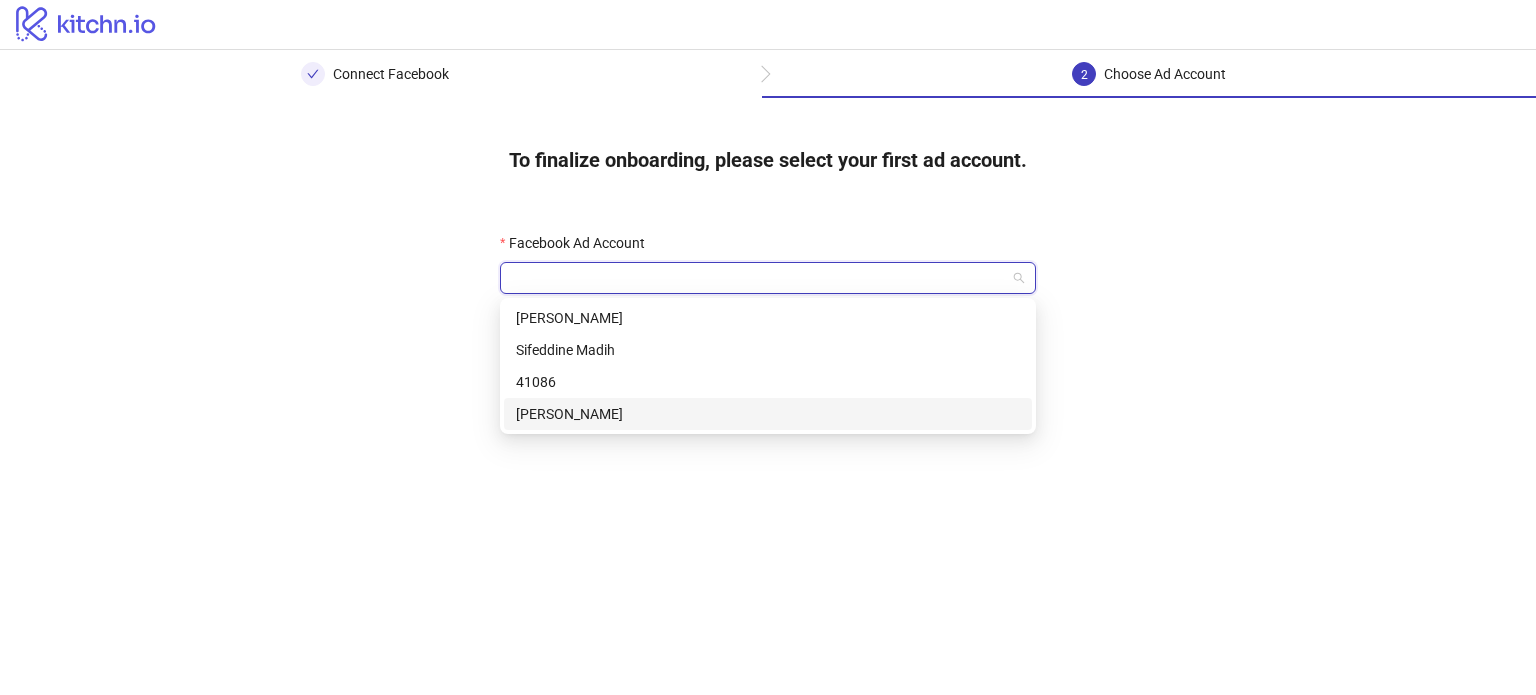 click on "700883880357825 3670122536536374 Ihsane Adouay Sifeddine Madih 41086 Soie Chic" at bounding box center (768, 366) 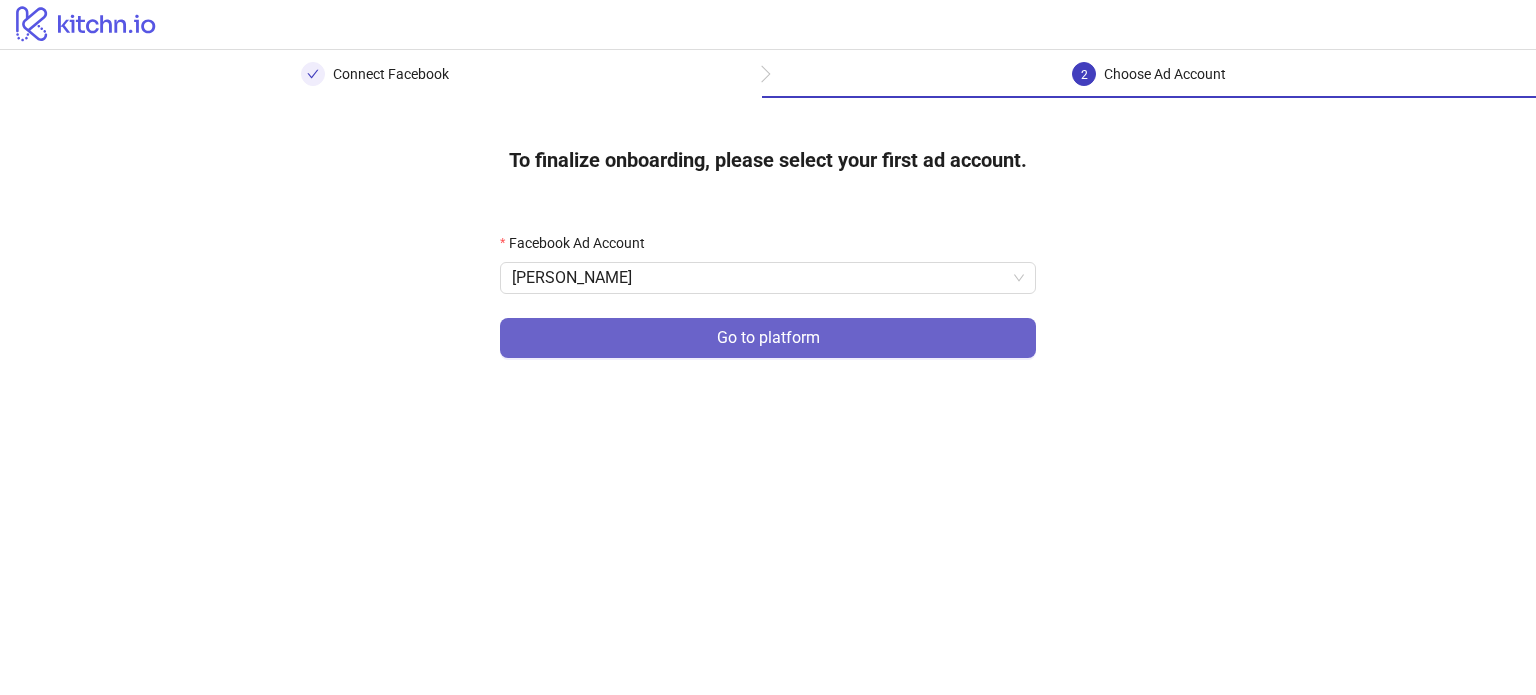 click on "Go to platform" at bounding box center [768, 338] 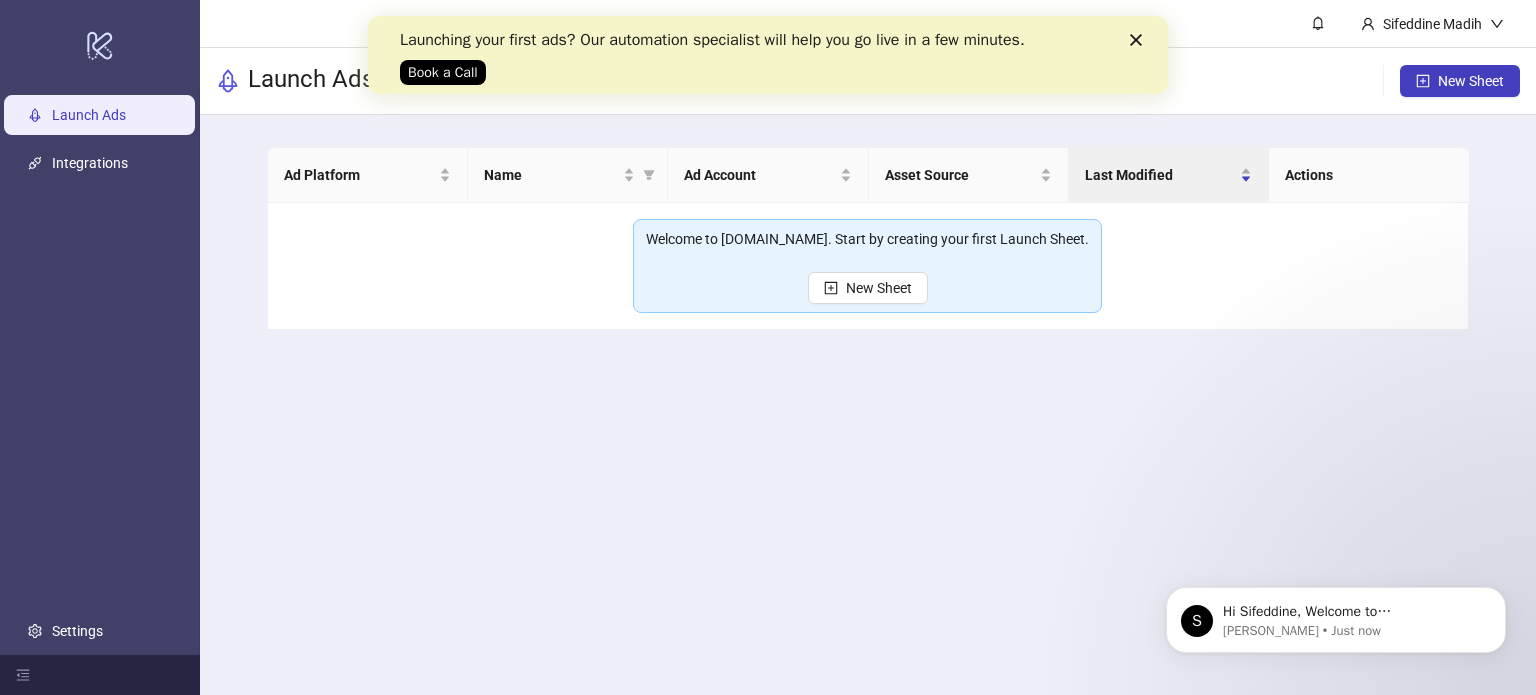 scroll, scrollTop: 0, scrollLeft: 0, axis: both 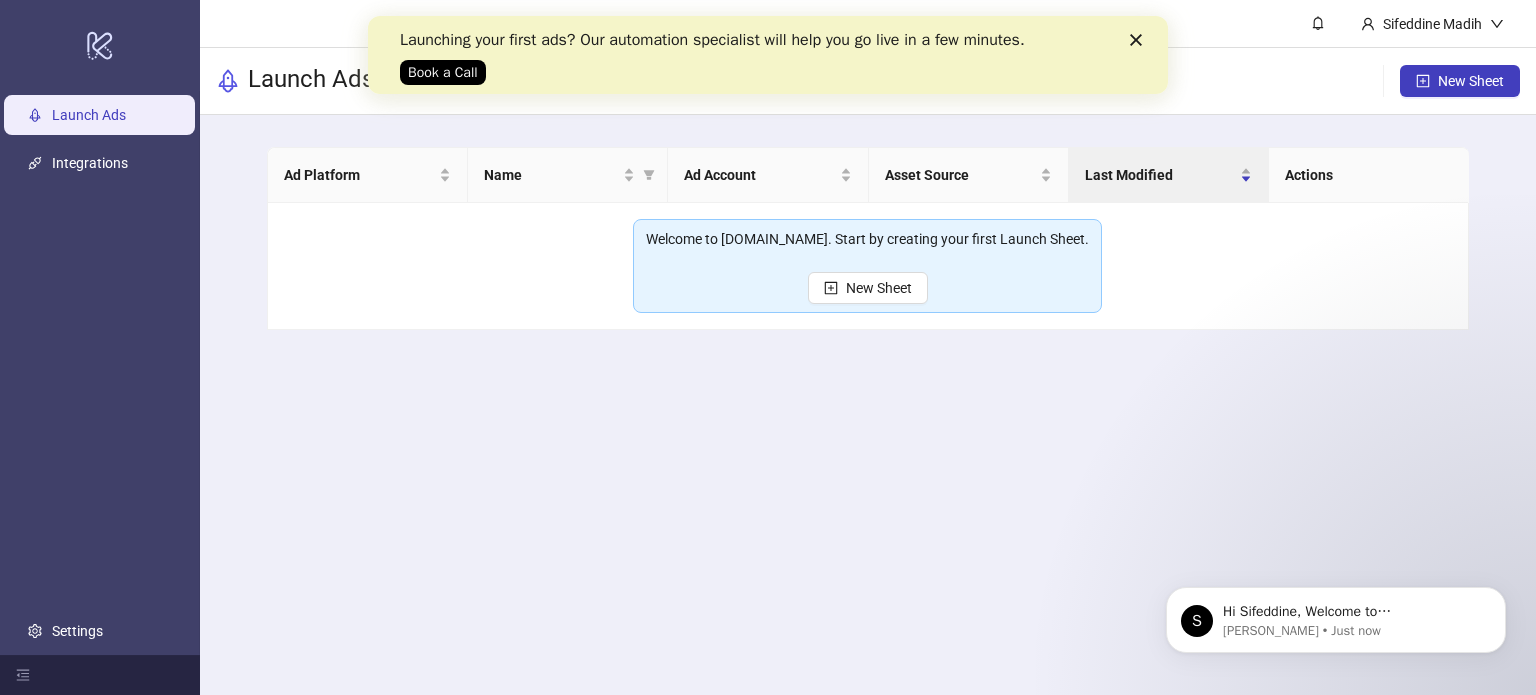 click at bounding box center [1140, 40] 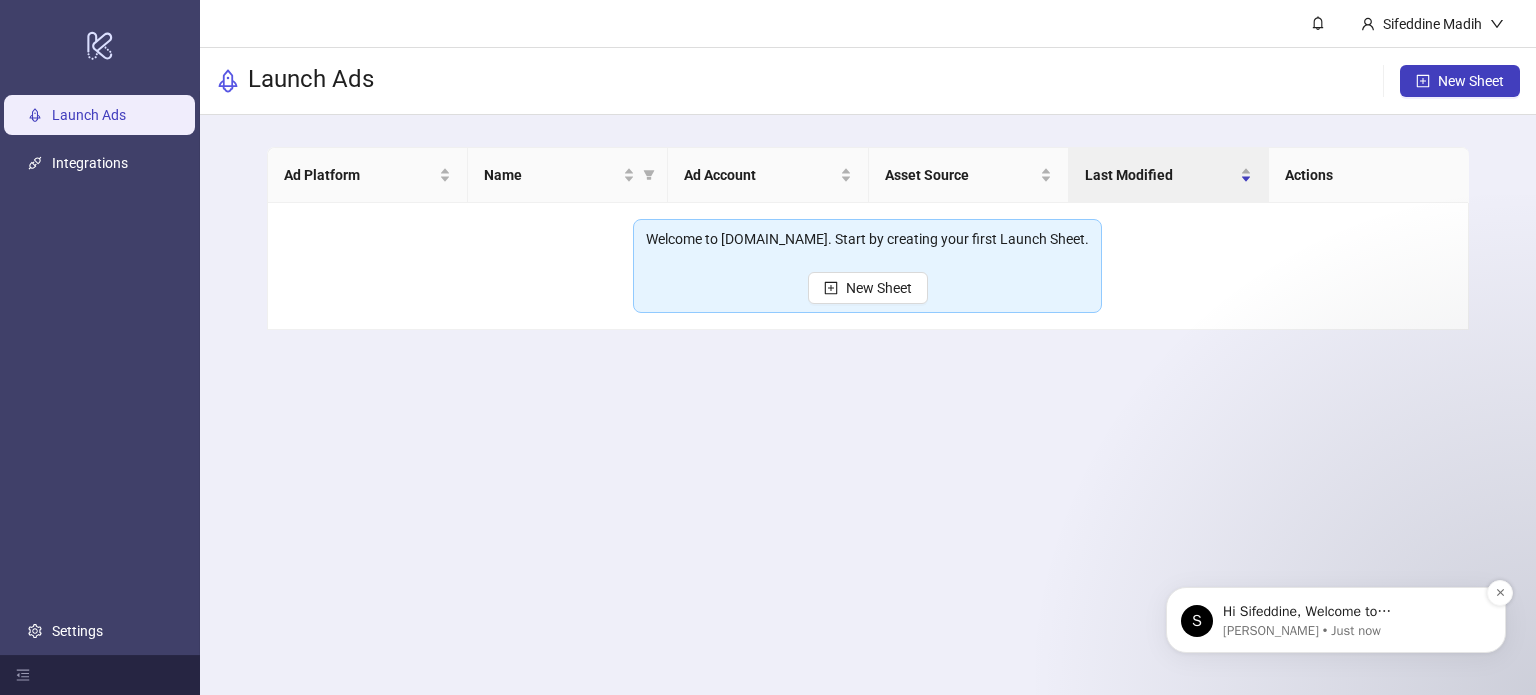 click on "Hi Sifeddine,   Welcome to Kitchn.io! 🎉 You’re all set to start launching ads effortlessly.   Here’s what to do next: 1️⃣ Documentation &amp; Resources – Explore our Documentation to learn how to make the most of Kitchn.io.   2️⃣ 1-on-1 Onboarding Call – Need a personal touch? Schedule a call with me or one of my colleagues for a customized walkthrough for you and your team. Book Your Call Here or simply reply to this message!   3️⃣ Launch Your Ads – Dive in and start launching your ads right away! Let’s simplify ad uploading together!   Cheers, Simon PS: This message, obviously, is automated, but if you reply it does get back to me or a colleague of mine! :)" at bounding box center [1352, 612] 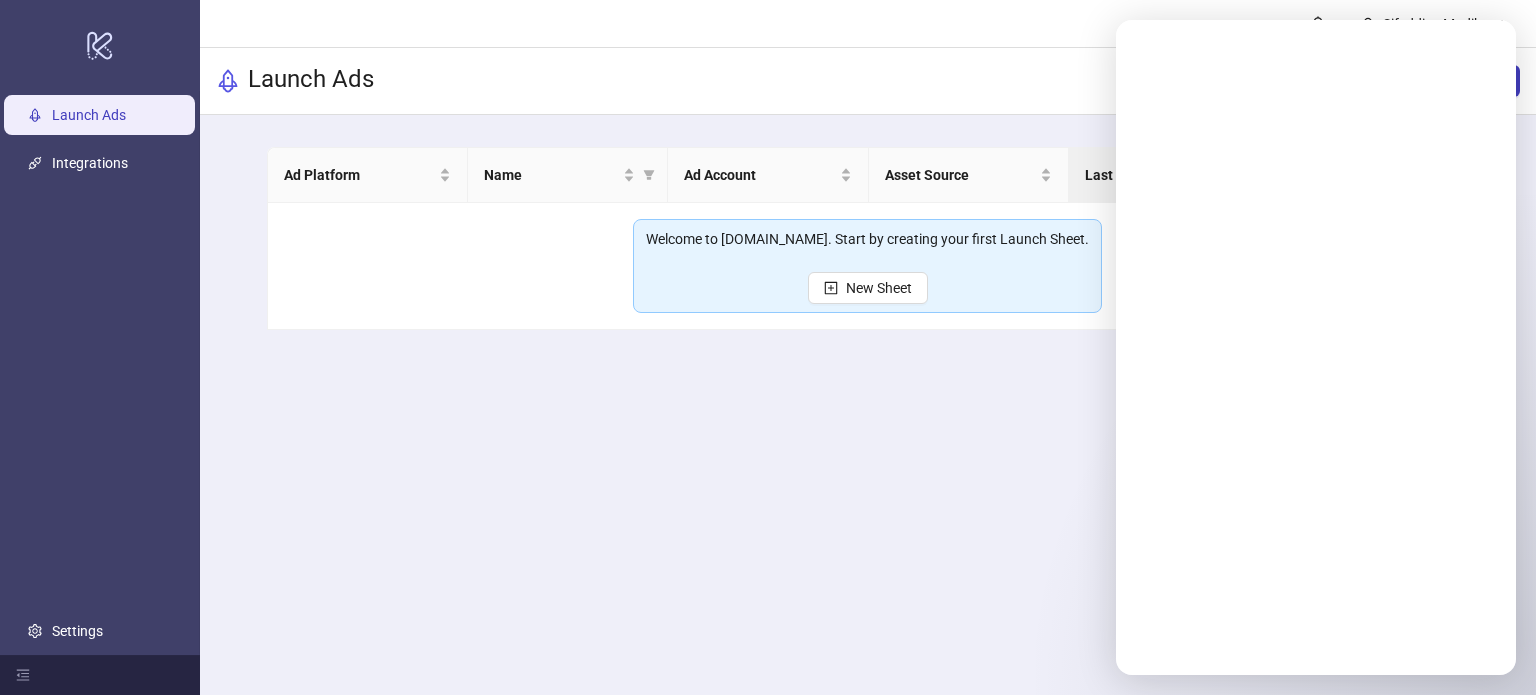 scroll, scrollTop: 0, scrollLeft: 0, axis: both 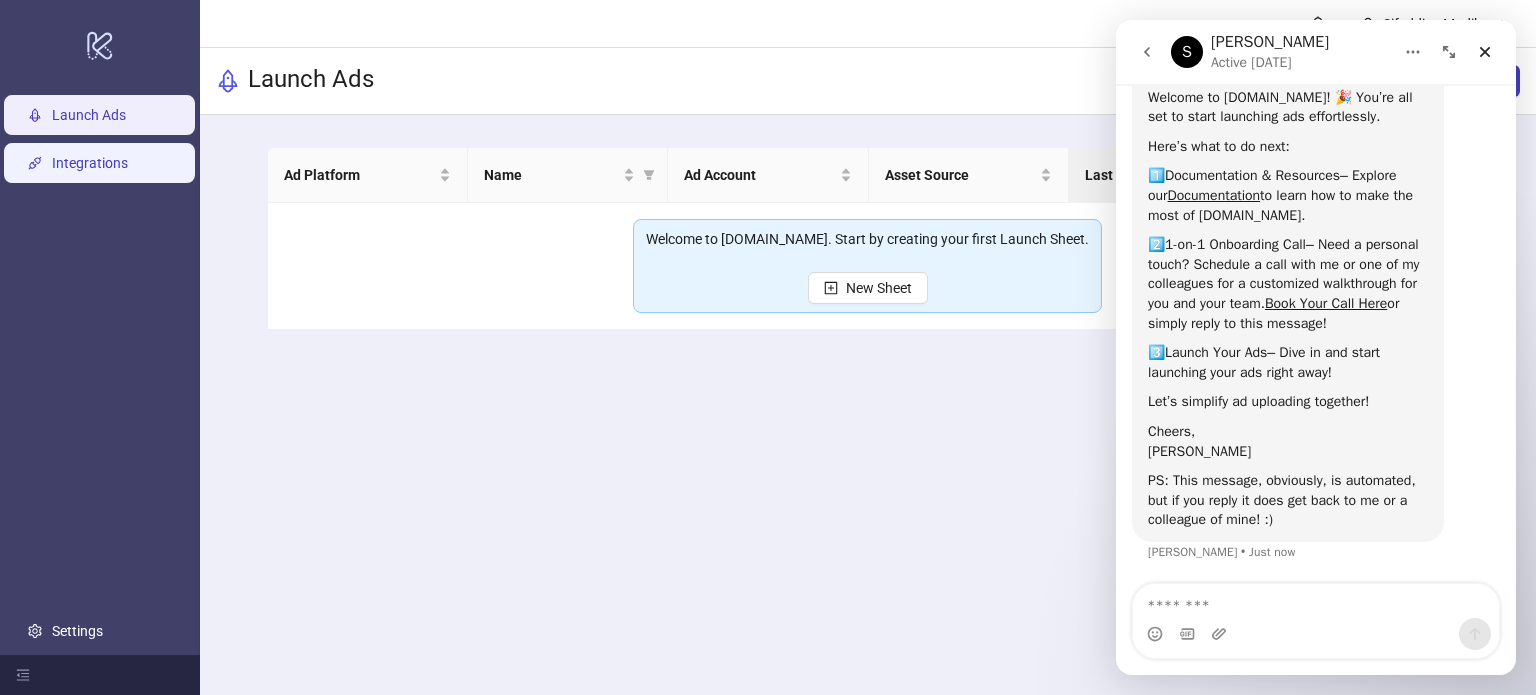 click on "Integrations" at bounding box center (90, 163) 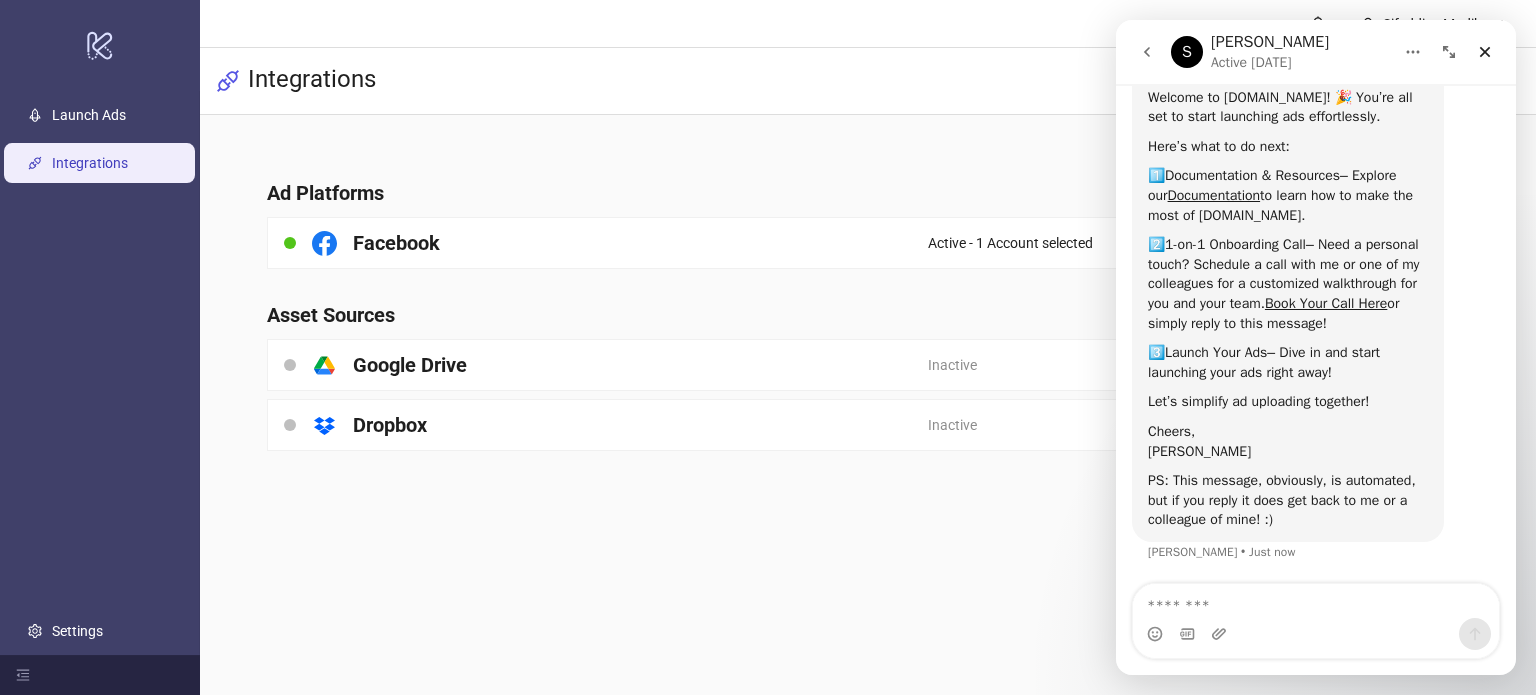 click on "Sifeddine Madih Integrations Ad Platforms Facebook Active - 1 Account selected Asset Sources platform/google_drive Google Drive Inactive platform/dropbox Dropbox Inactive" at bounding box center (868, 347) 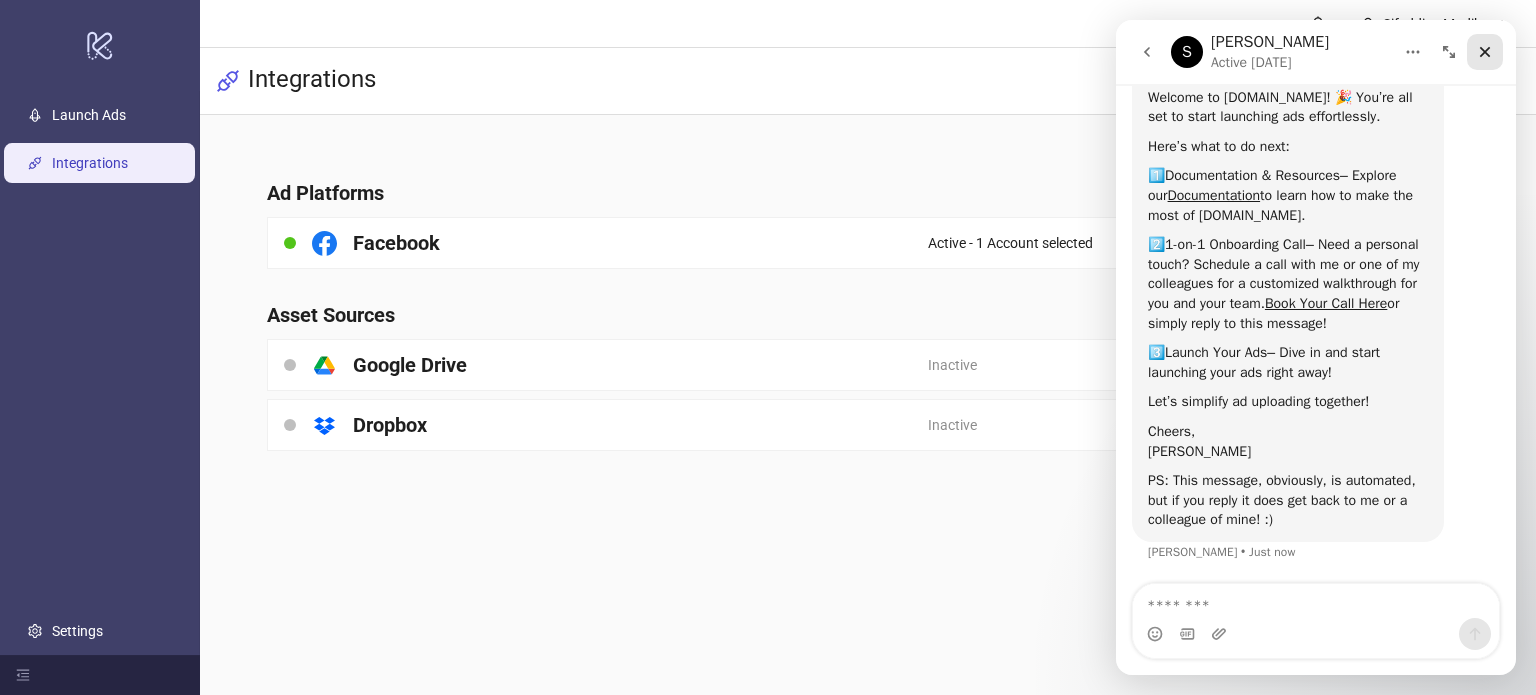 click 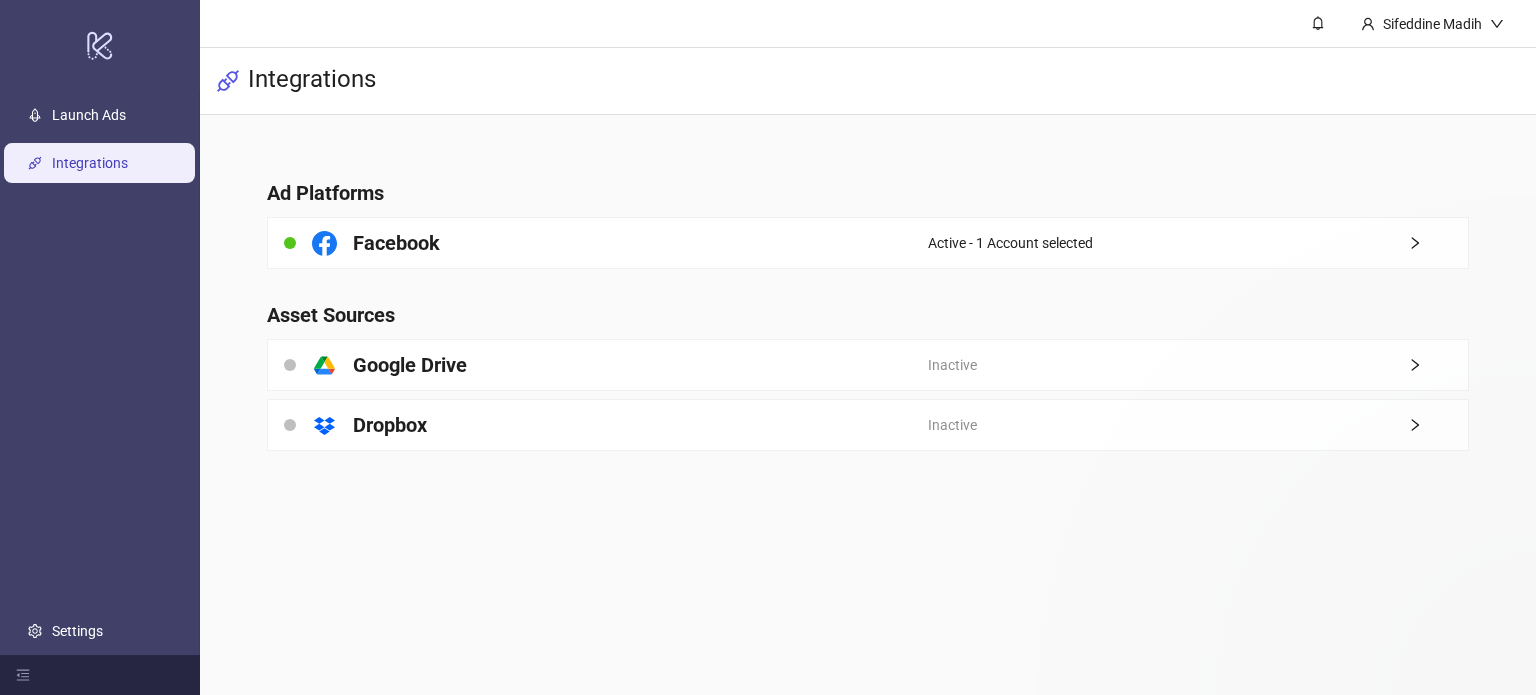 scroll, scrollTop: 0, scrollLeft: 0, axis: both 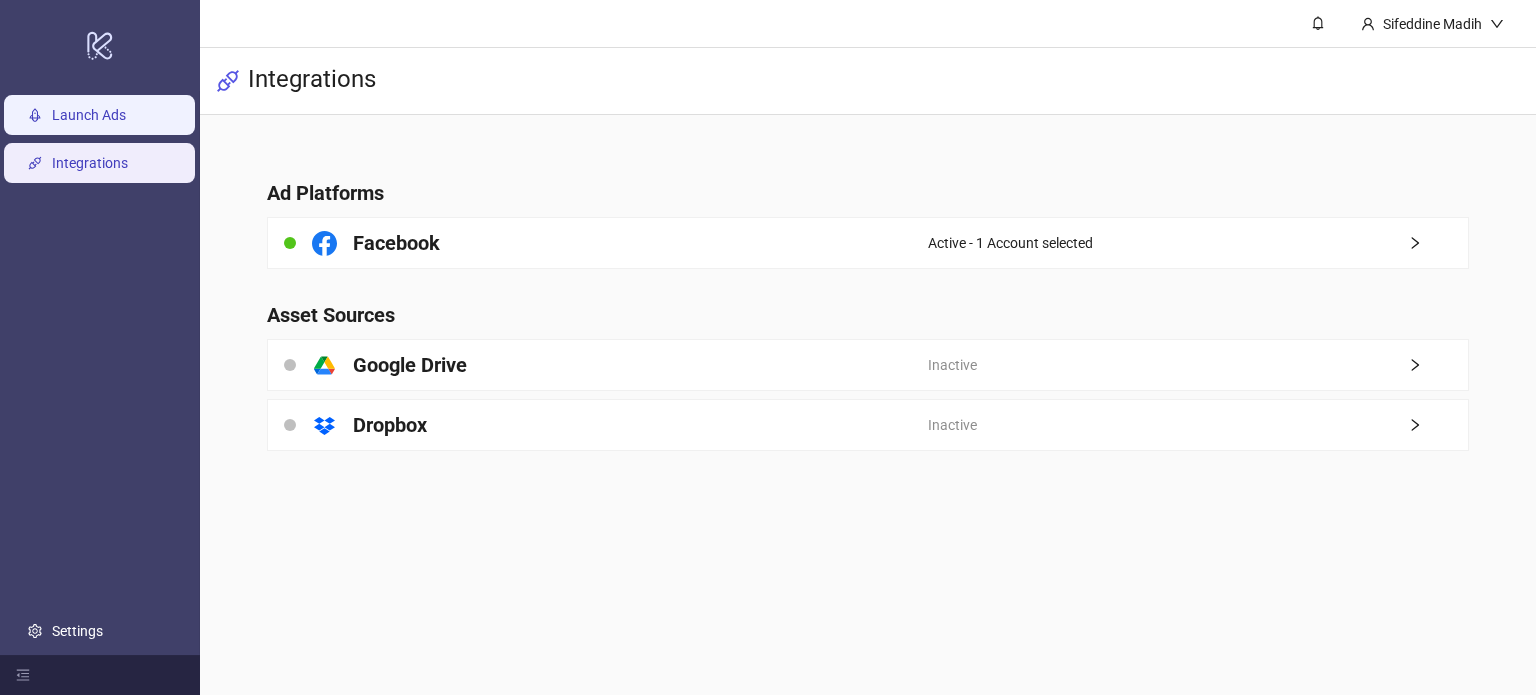 click on "Launch Ads" at bounding box center (89, 115) 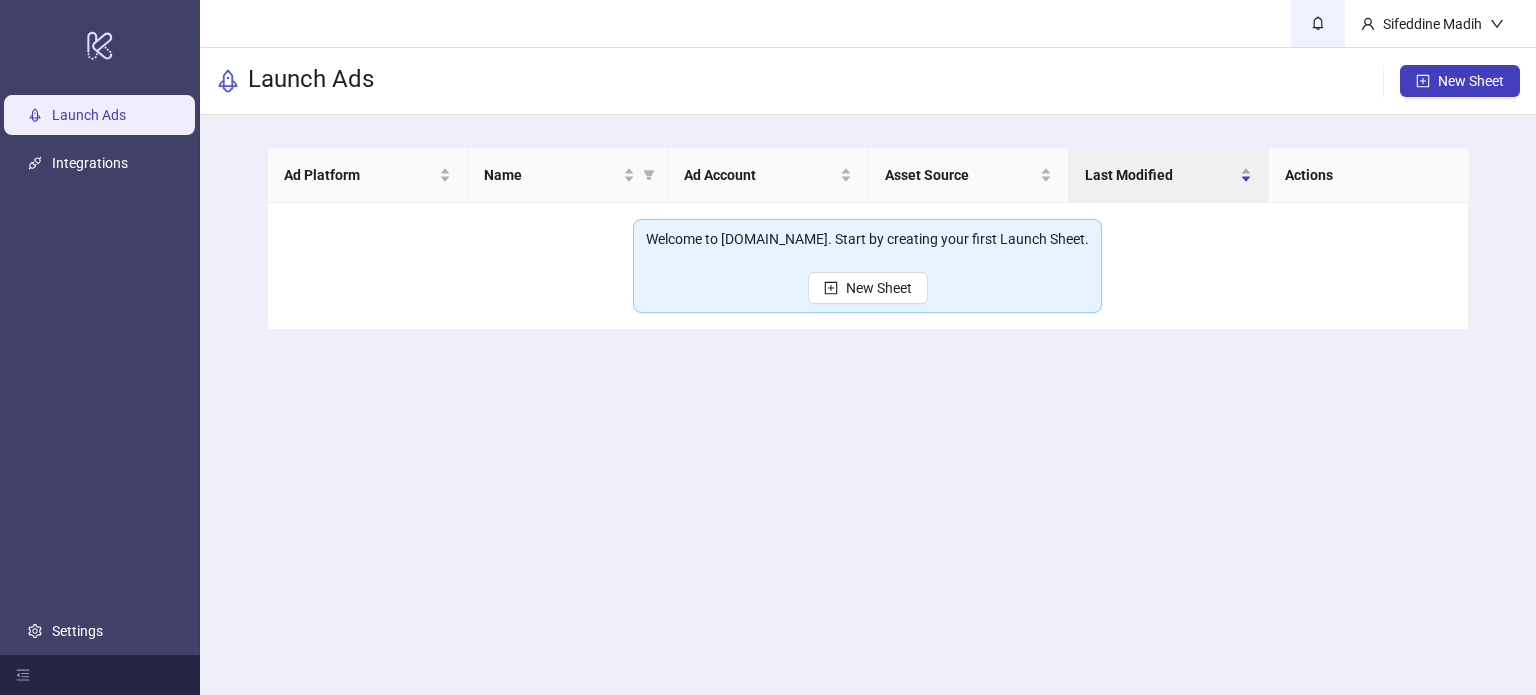 click 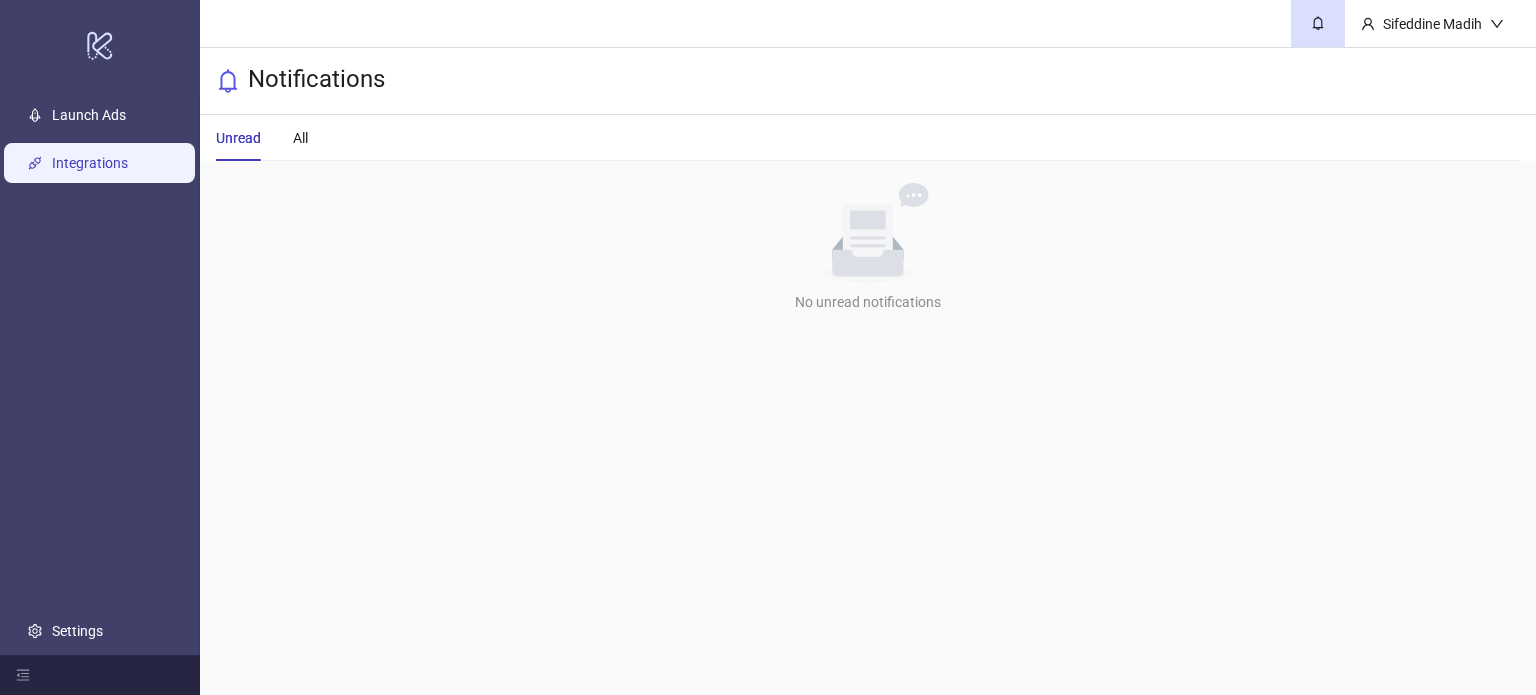 click on "Integrations" at bounding box center (90, 163) 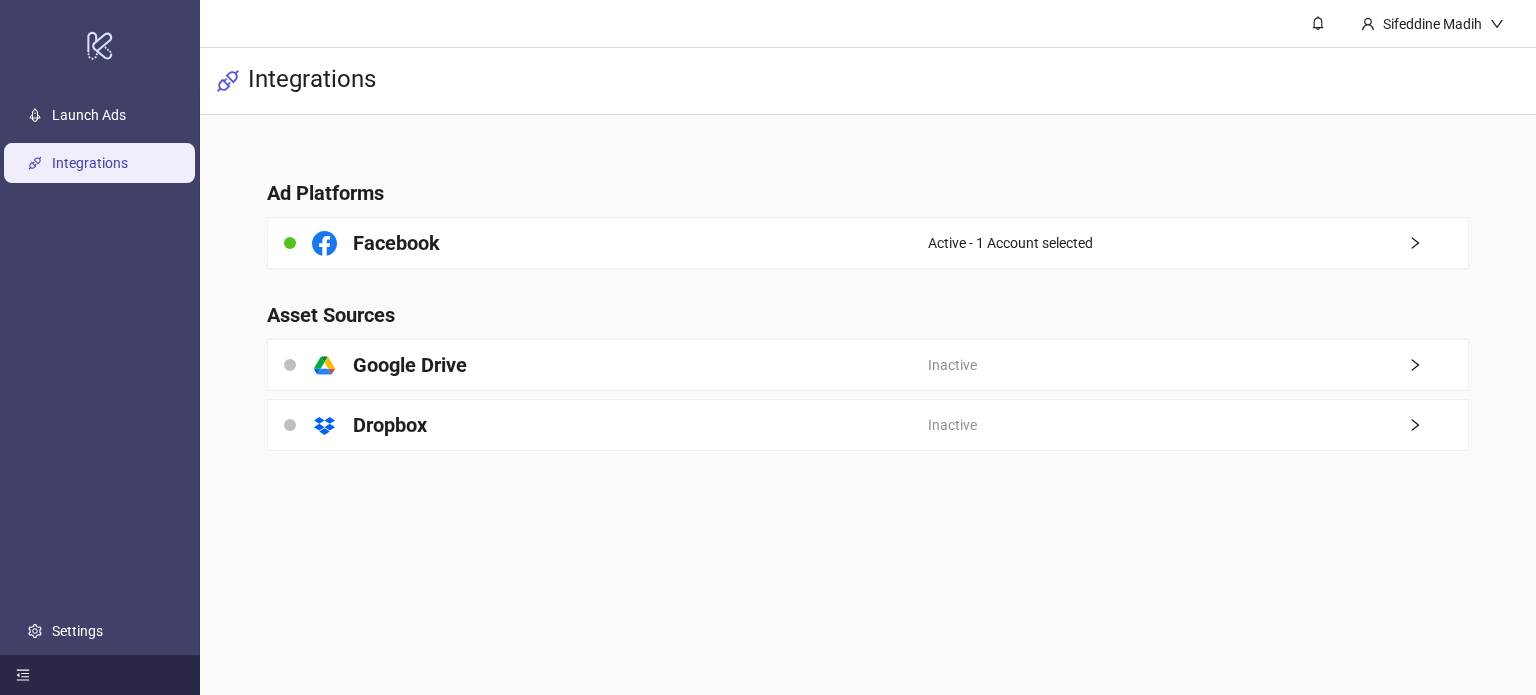 click at bounding box center (100, 675) 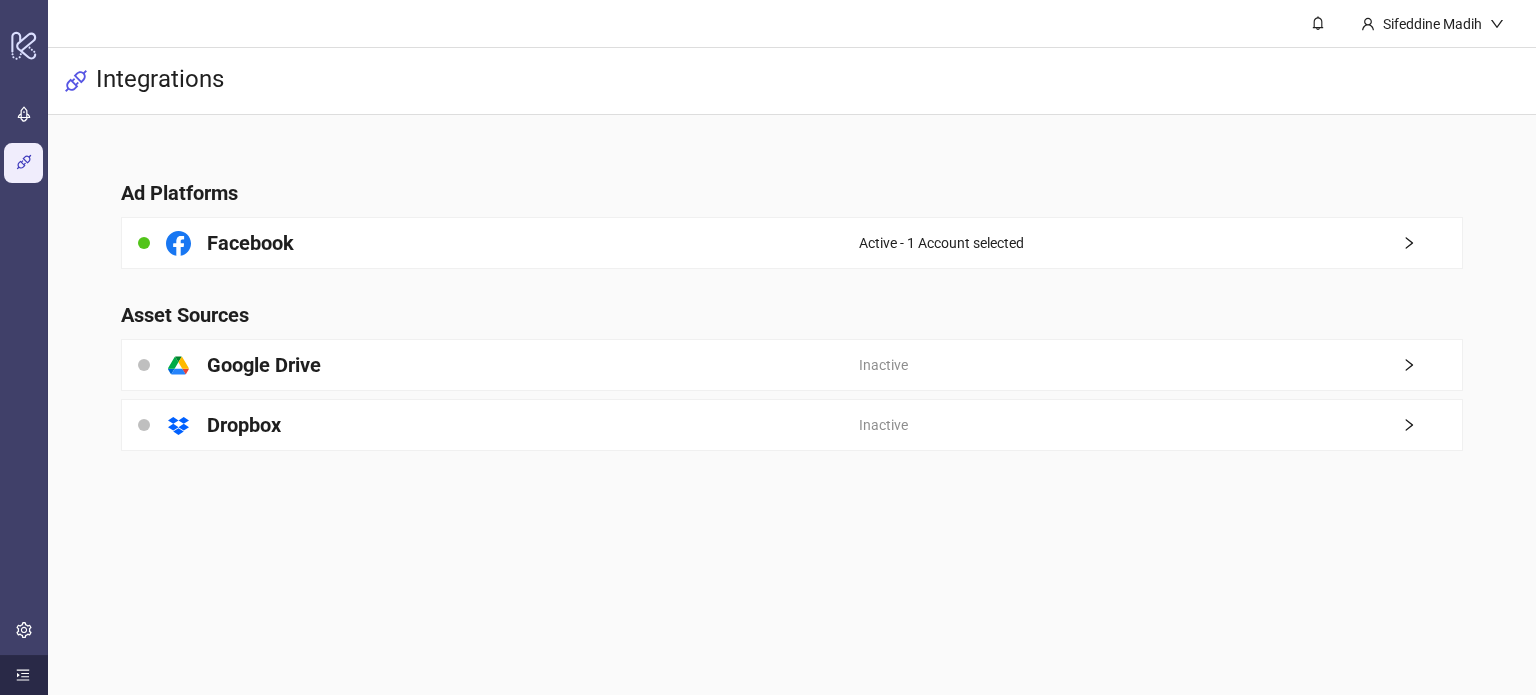 click 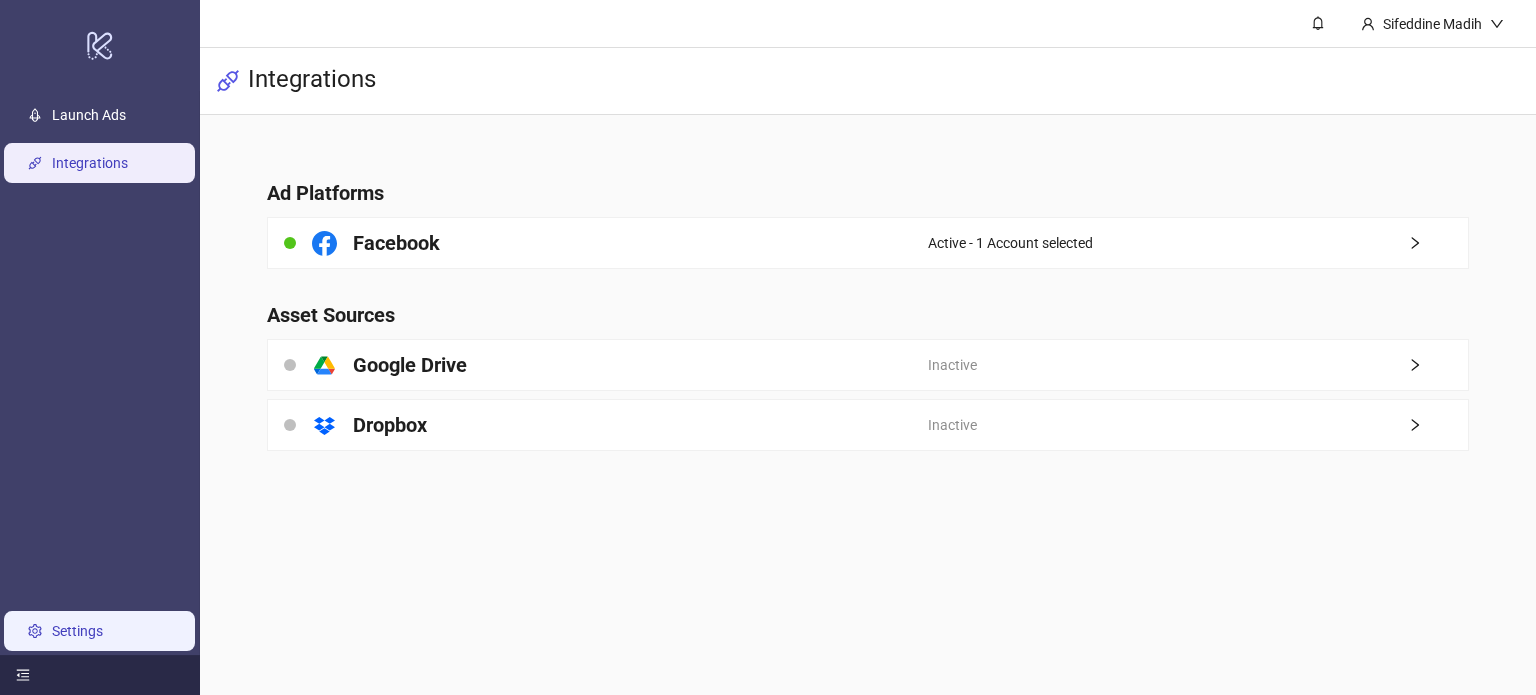 click on "Settings" at bounding box center [77, 631] 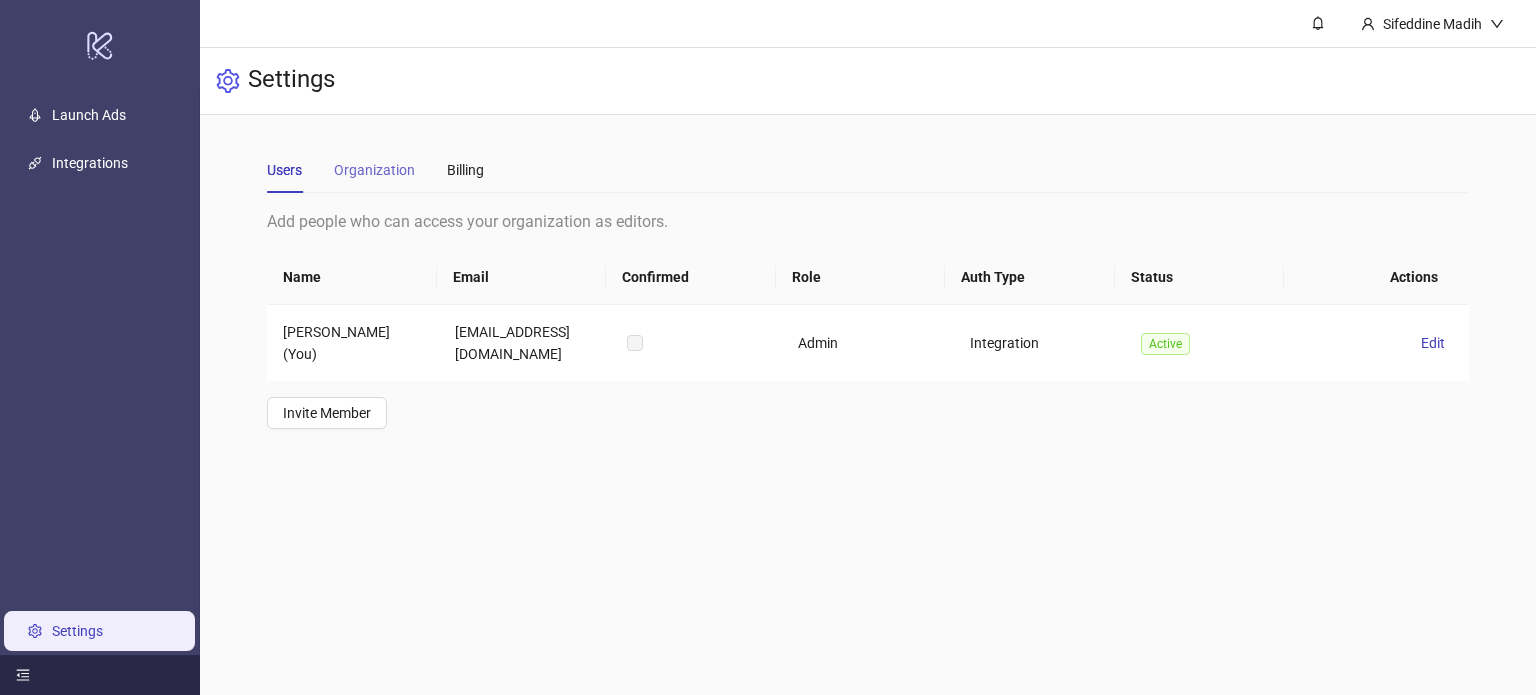 click on "Organization" at bounding box center [374, 170] 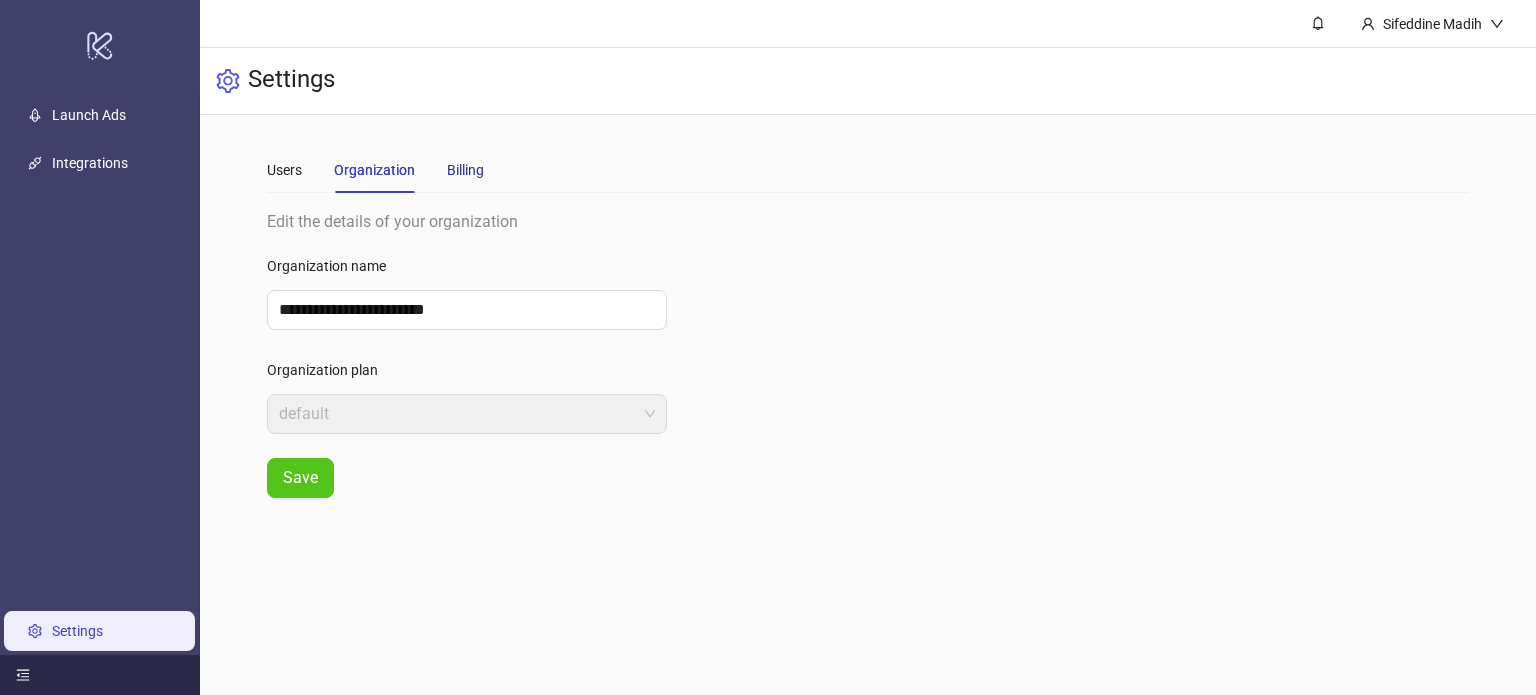 click on "Billing" at bounding box center (465, 170) 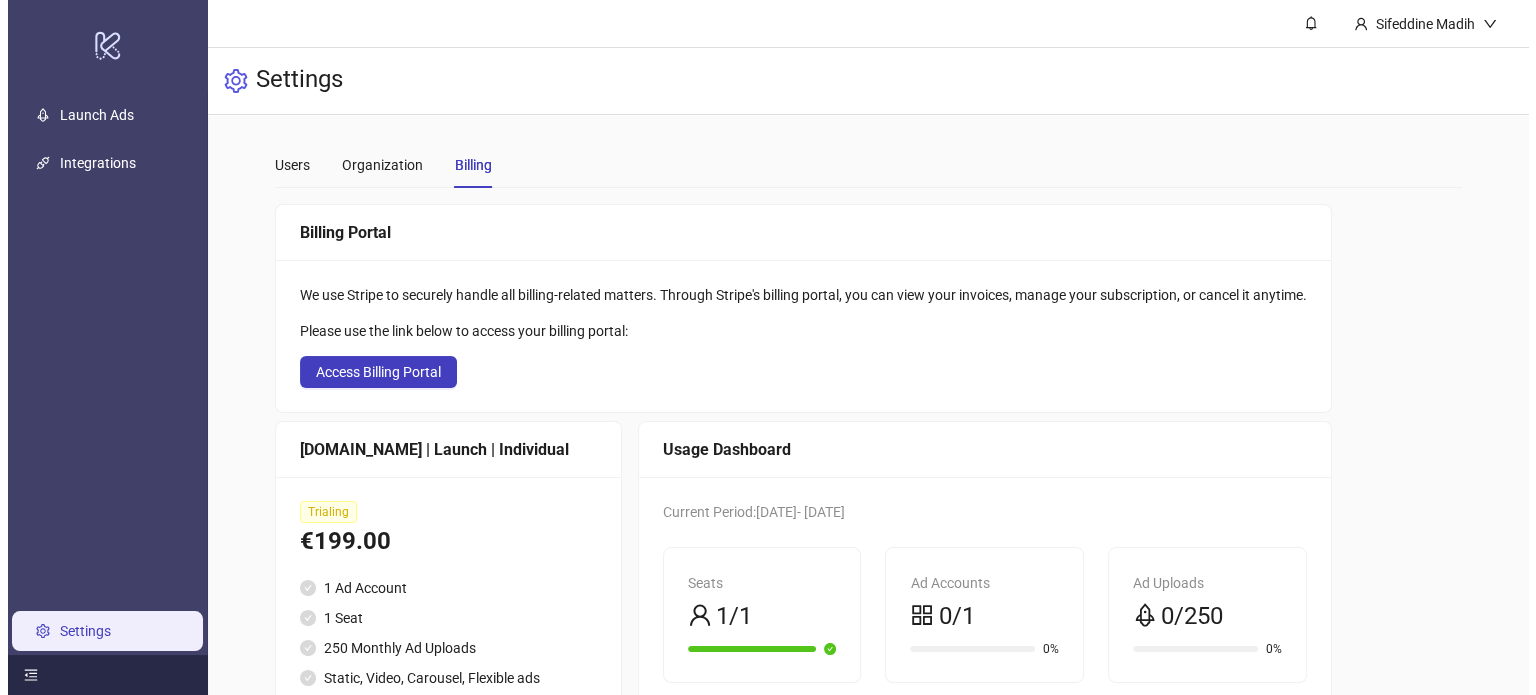 scroll, scrollTop: 0, scrollLeft: 0, axis: both 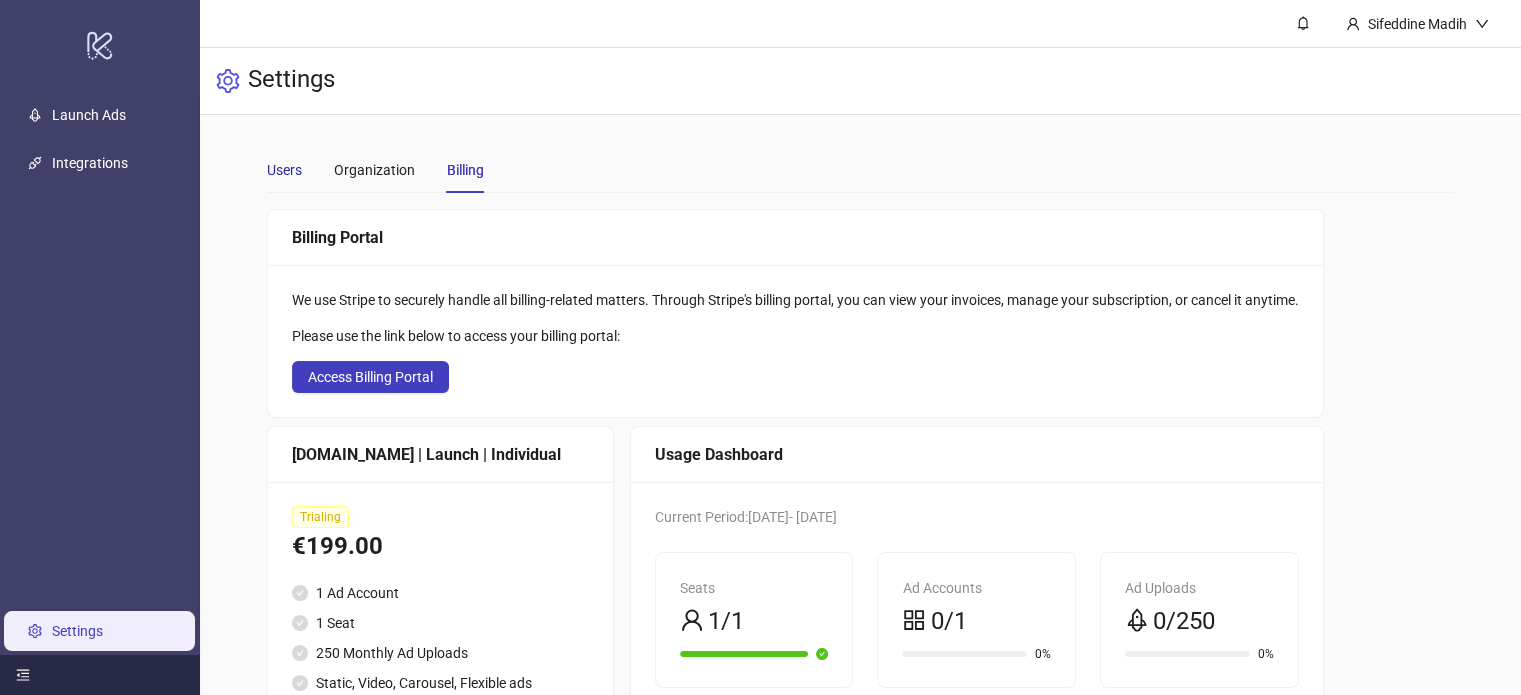 click on "Users" at bounding box center (284, 170) 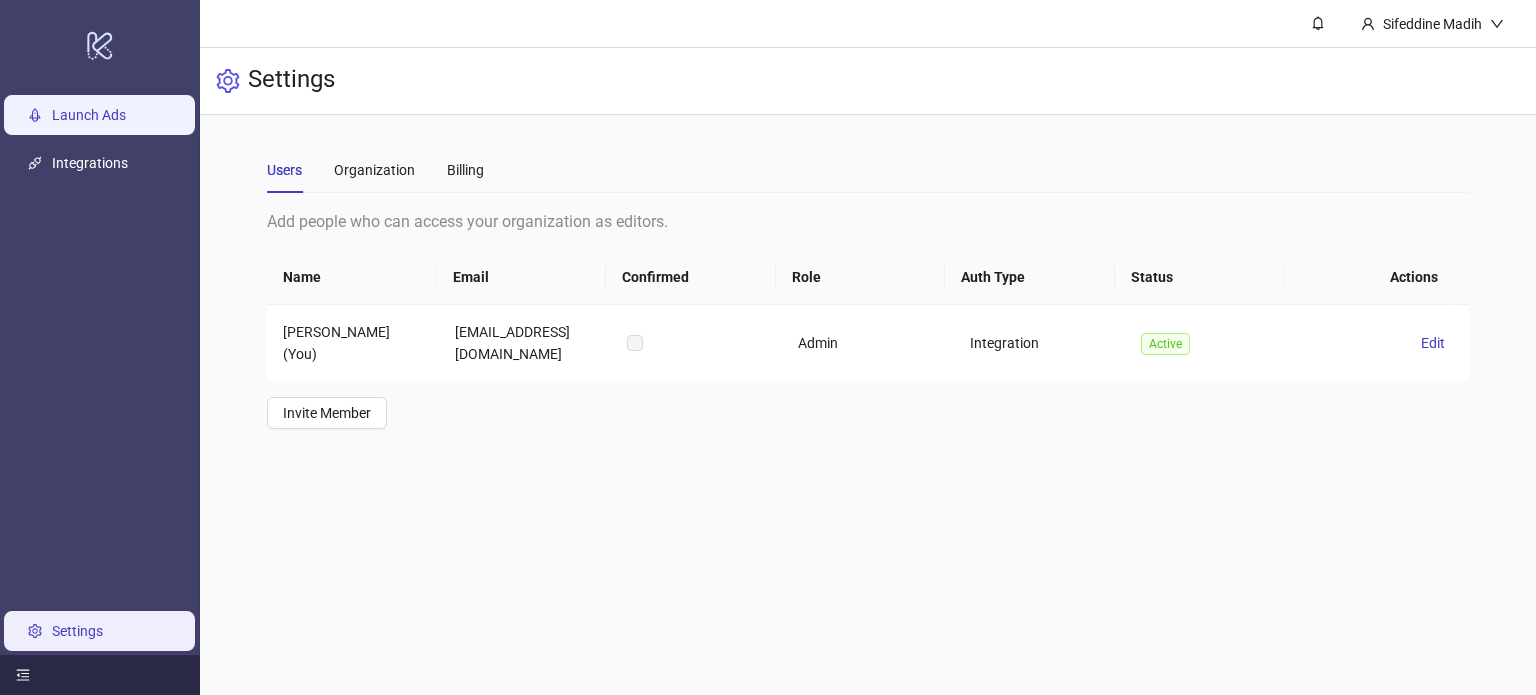 click on "Launch Ads" at bounding box center (89, 115) 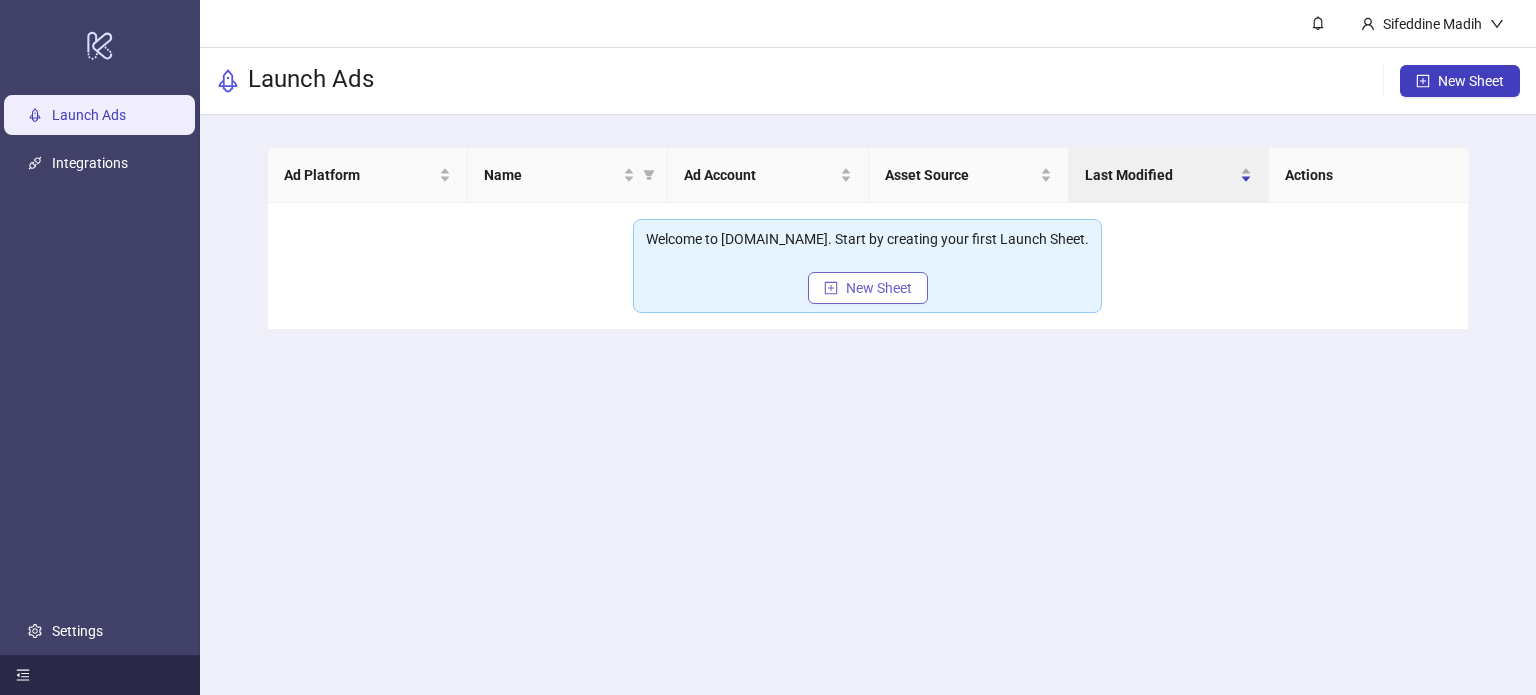 click on "New Sheet" at bounding box center (868, 288) 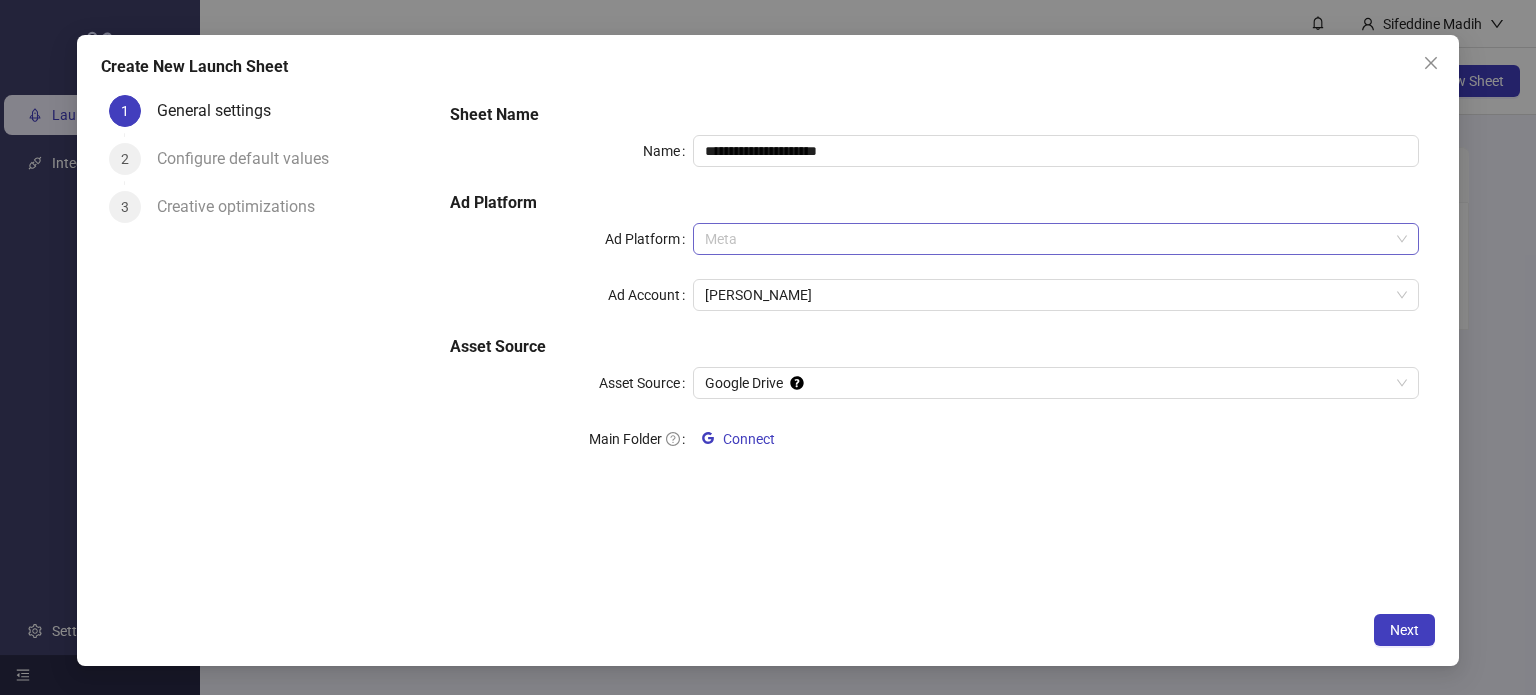 click on "Meta" at bounding box center [1056, 239] 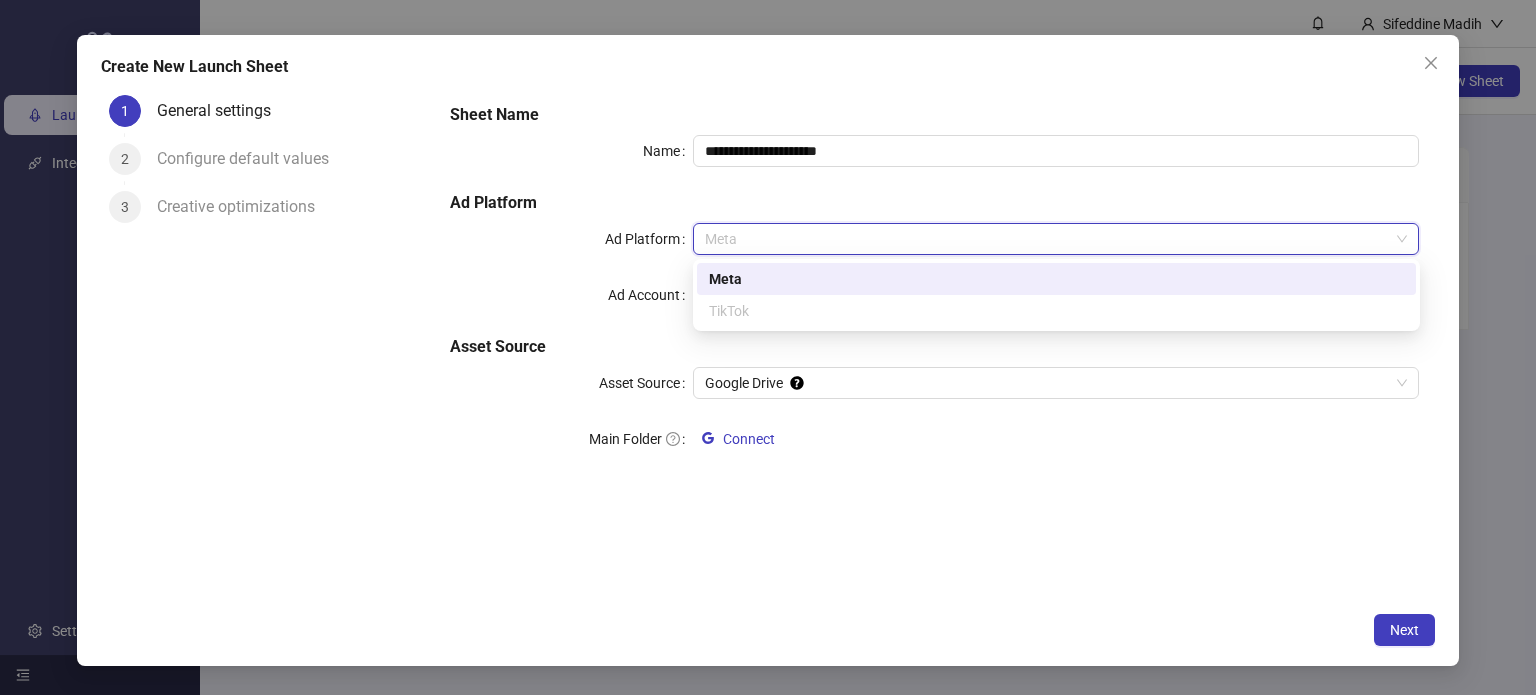 click on "TikTok" at bounding box center (1056, 311) 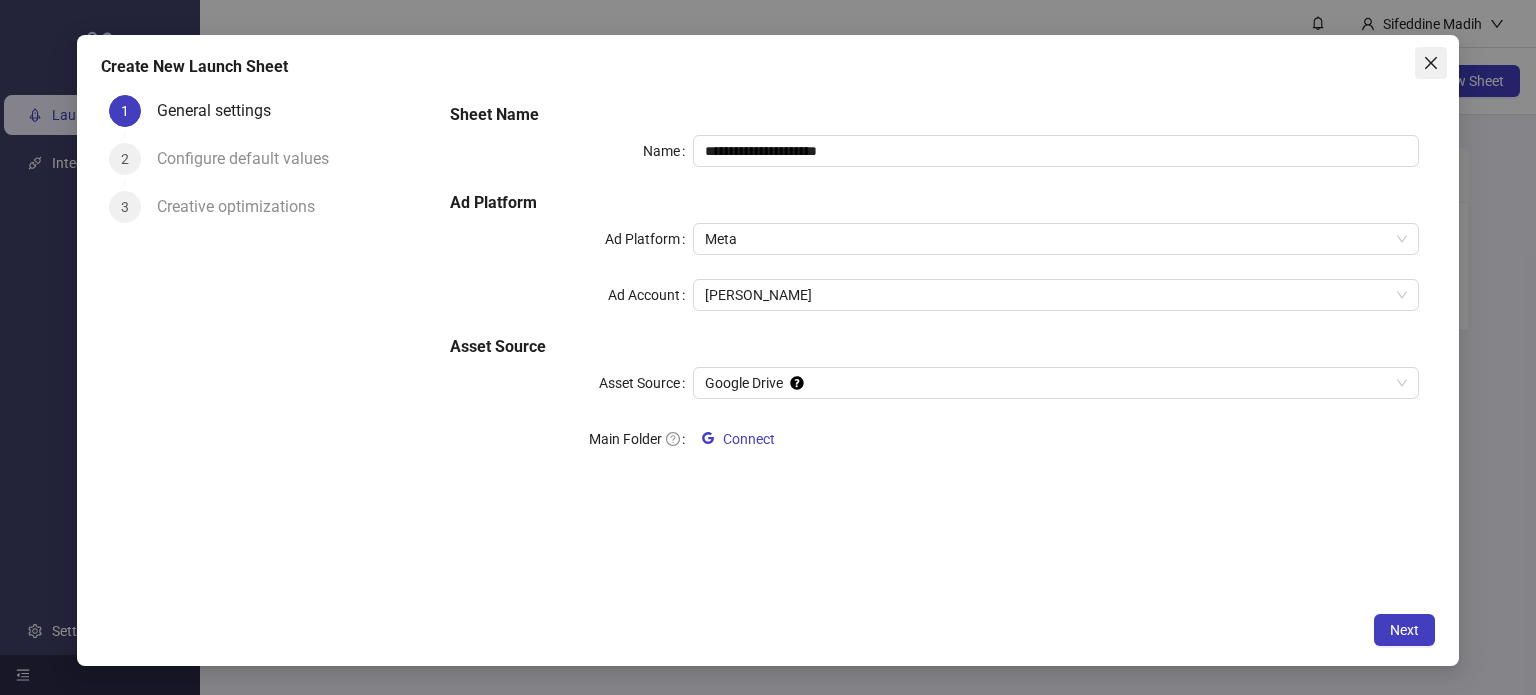 click at bounding box center (1431, 63) 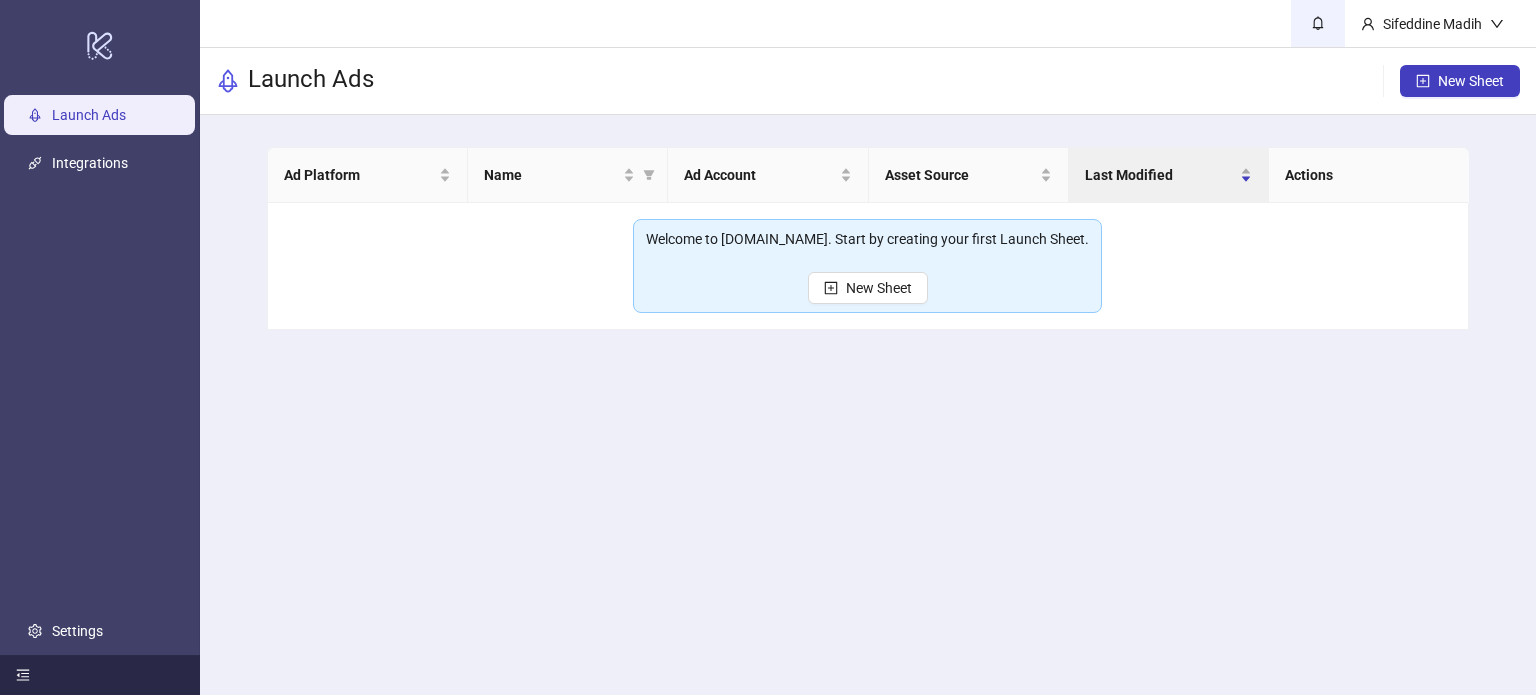 click at bounding box center (1318, 23) 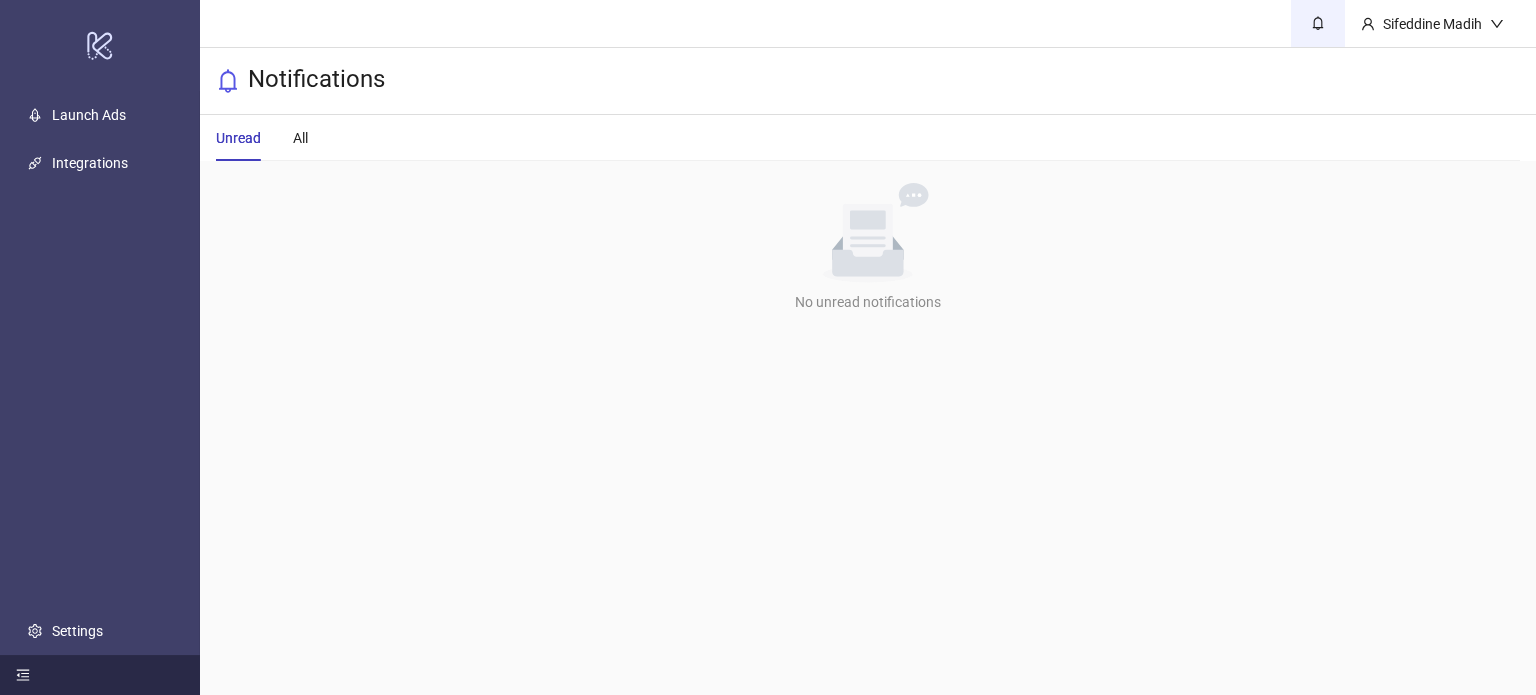 click at bounding box center [1318, 23] 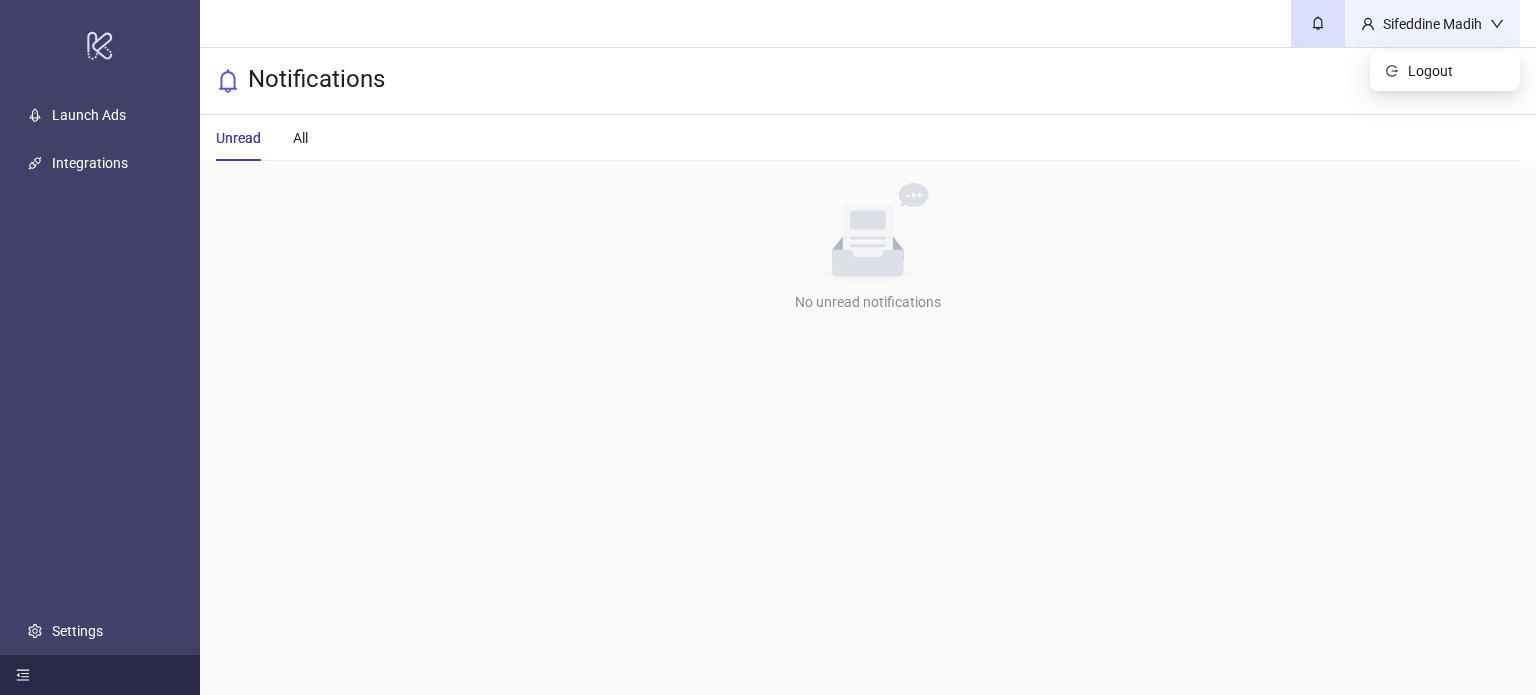click on "Sifeddine Madih" at bounding box center [1432, 24] 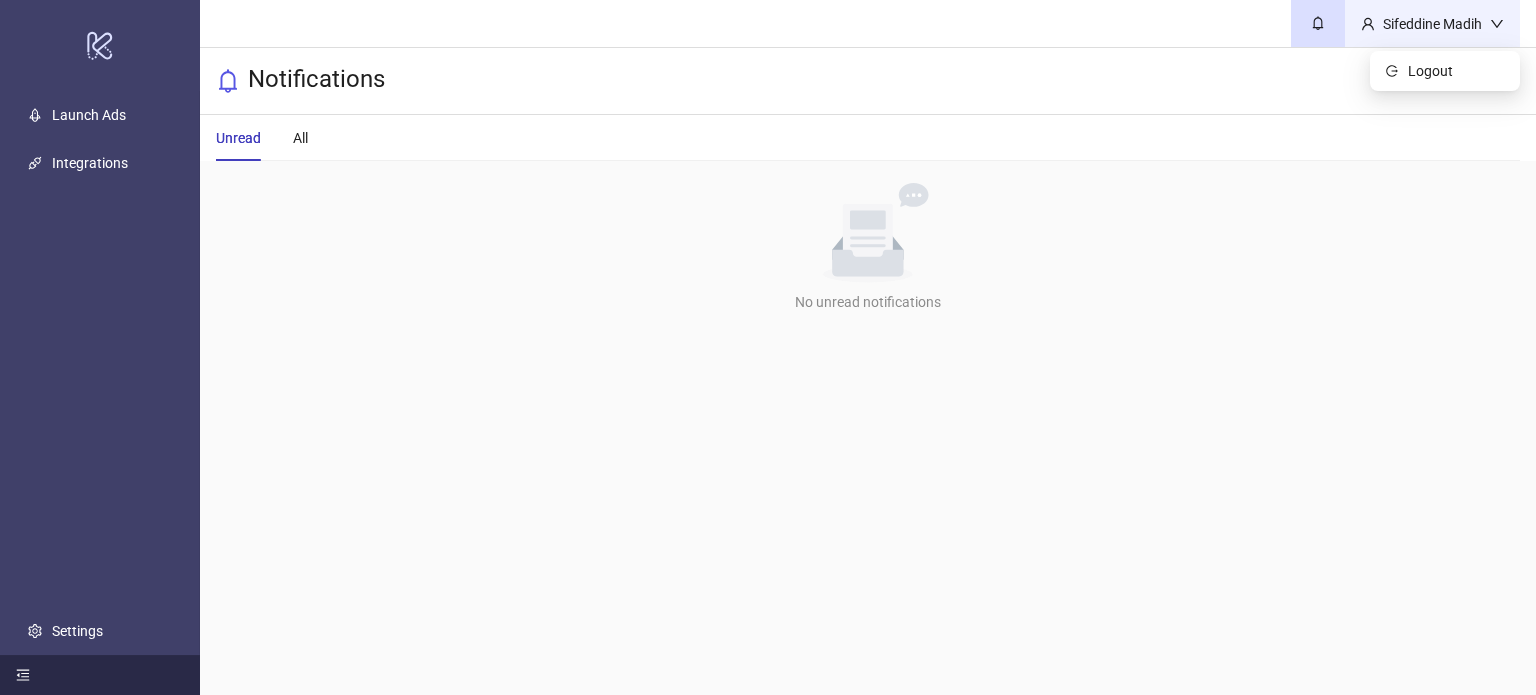 click on "Sifeddine Madih" at bounding box center (1432, 24) 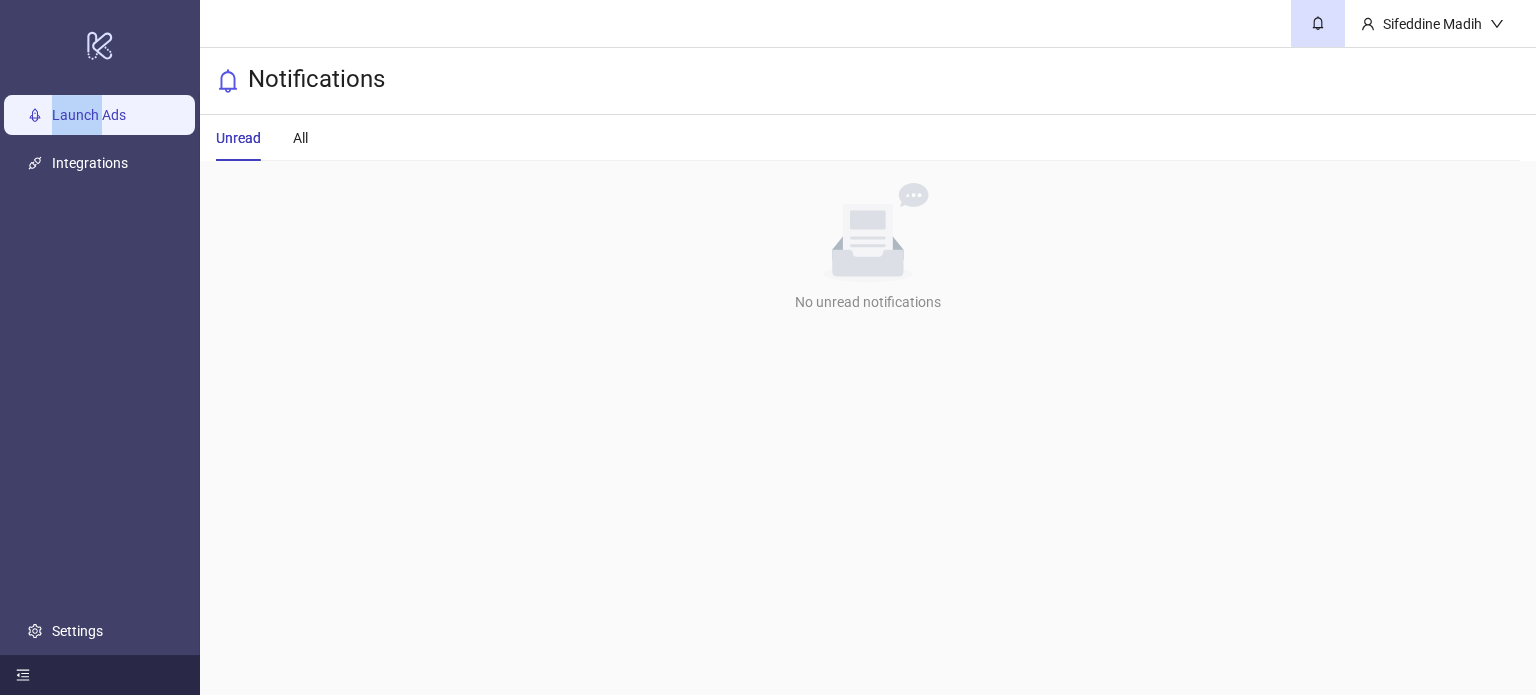 drag, startPoint x: 102, startPoint y: 92, endPoint x: 100, endPoint y: 107, distance: 15.132746 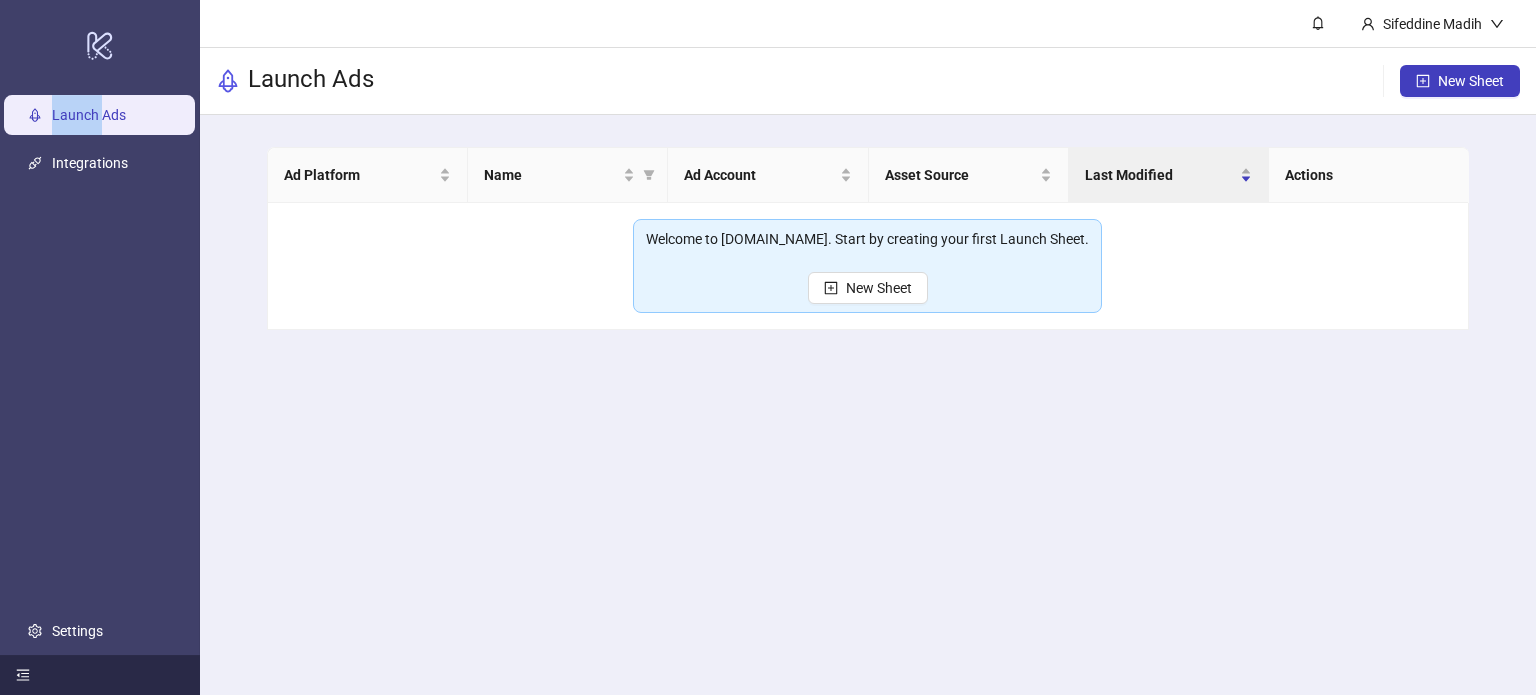 click on "Launch Ads" at bounding box center [89, 115] 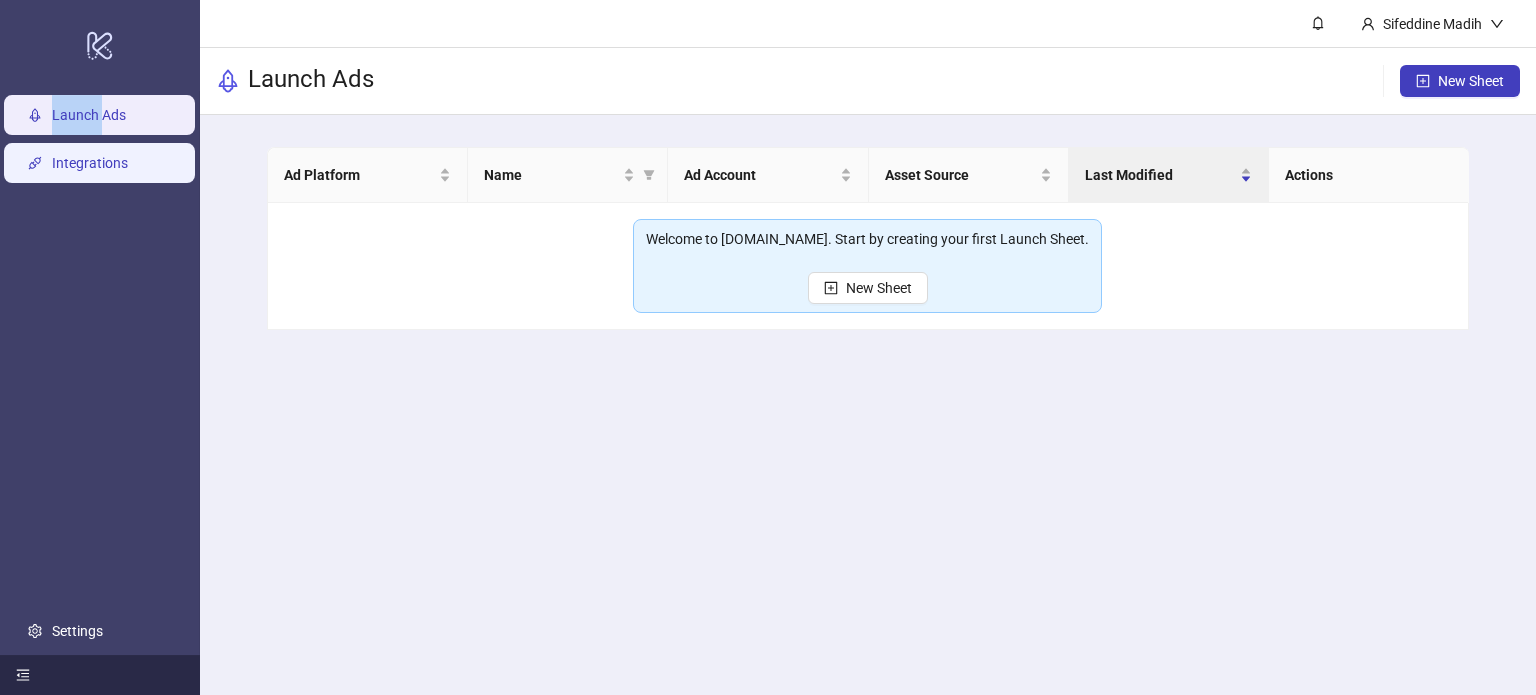 click on "Integrations" at bounding box center (90, 163) 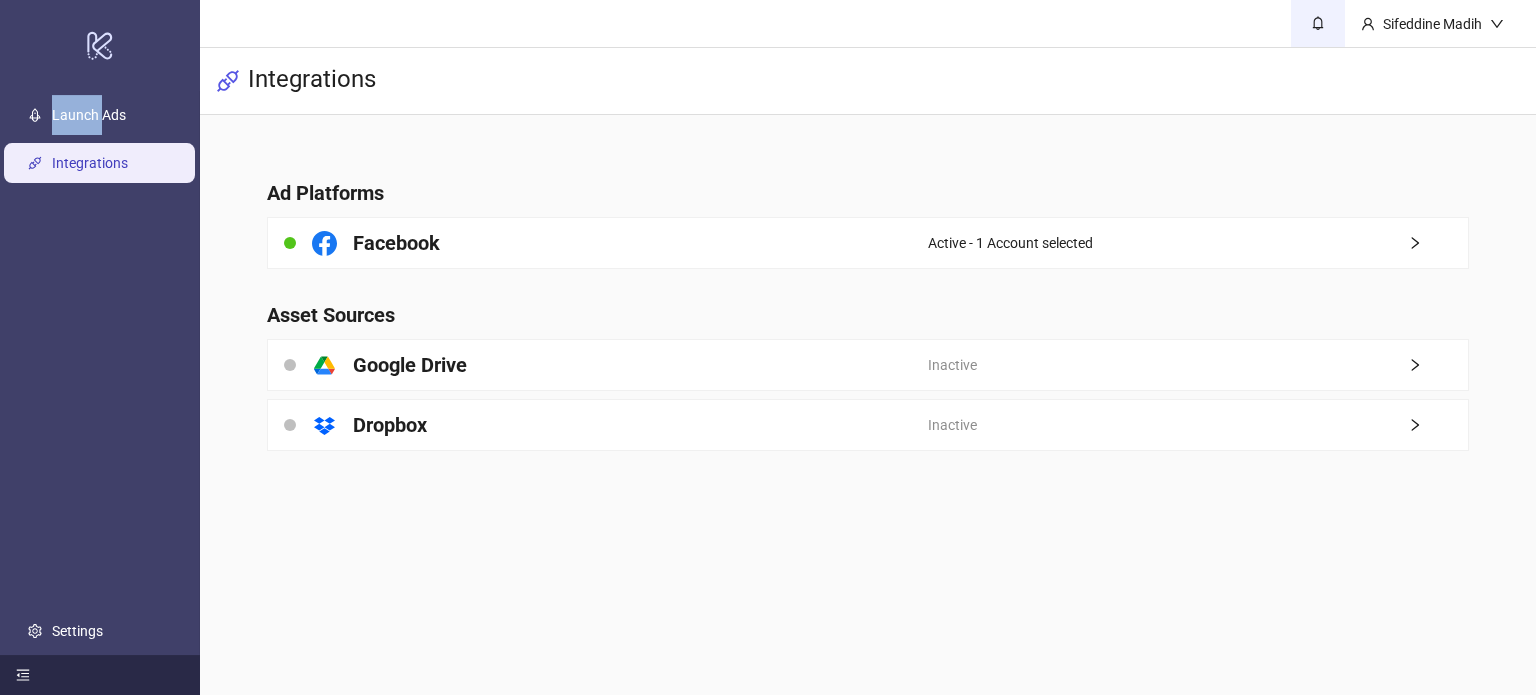 click at bounding box center [1318, 23] 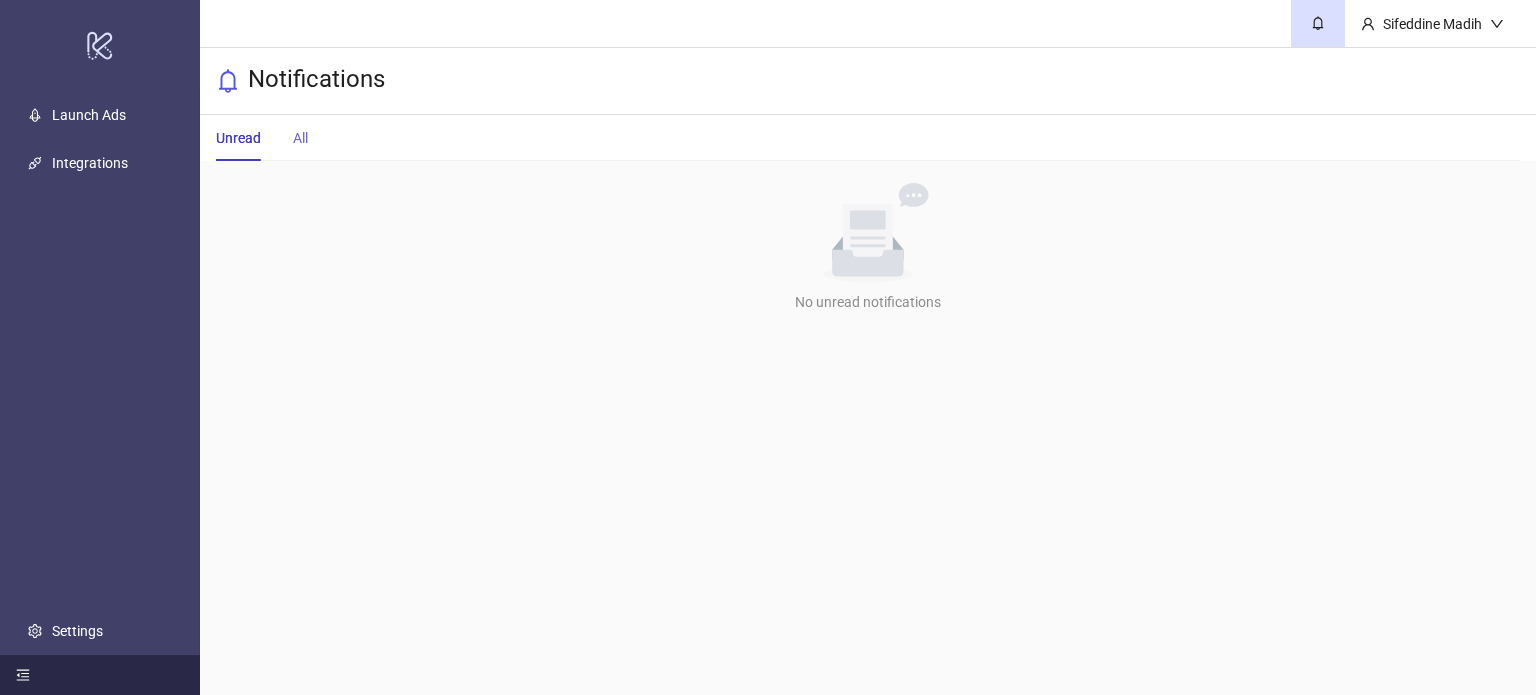 click on "All" at bounding box center [300, 138] 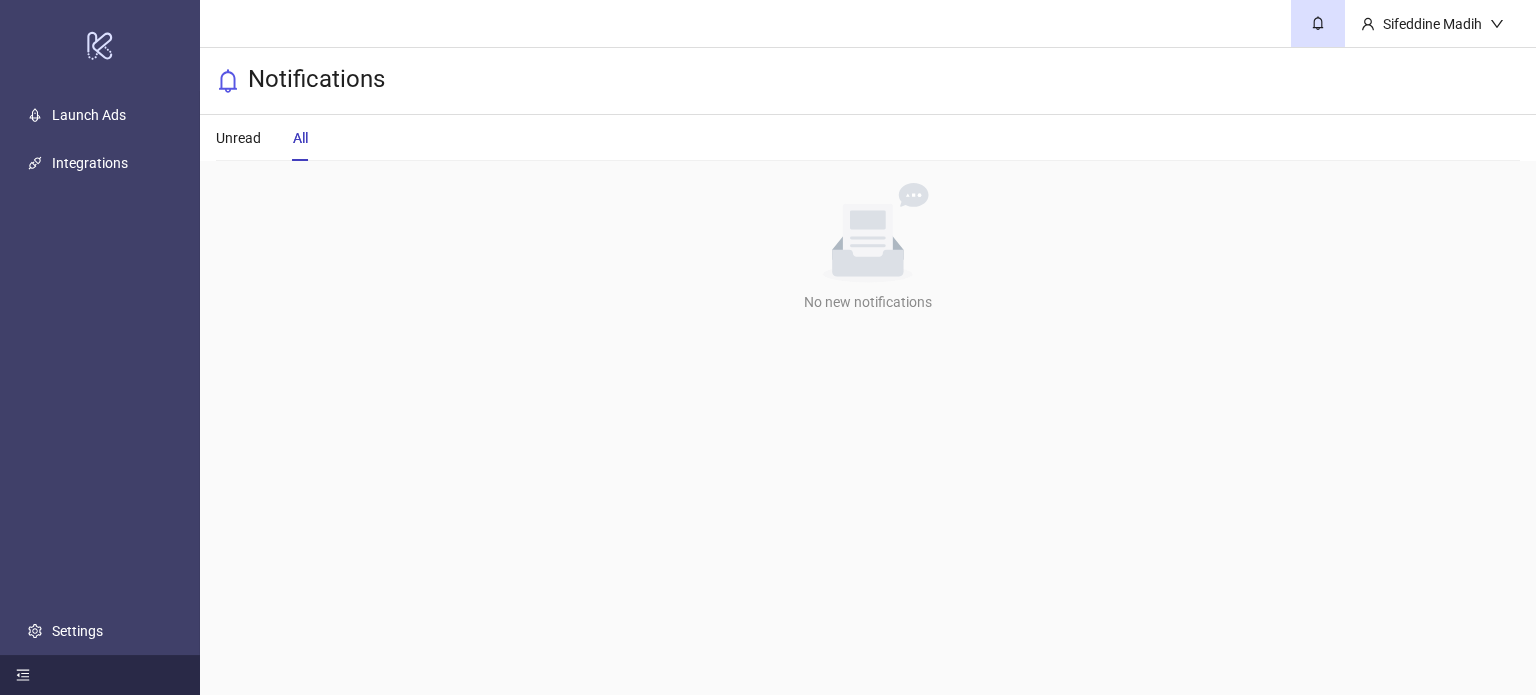 click on "Unread All" at bounding box center (262, 138) 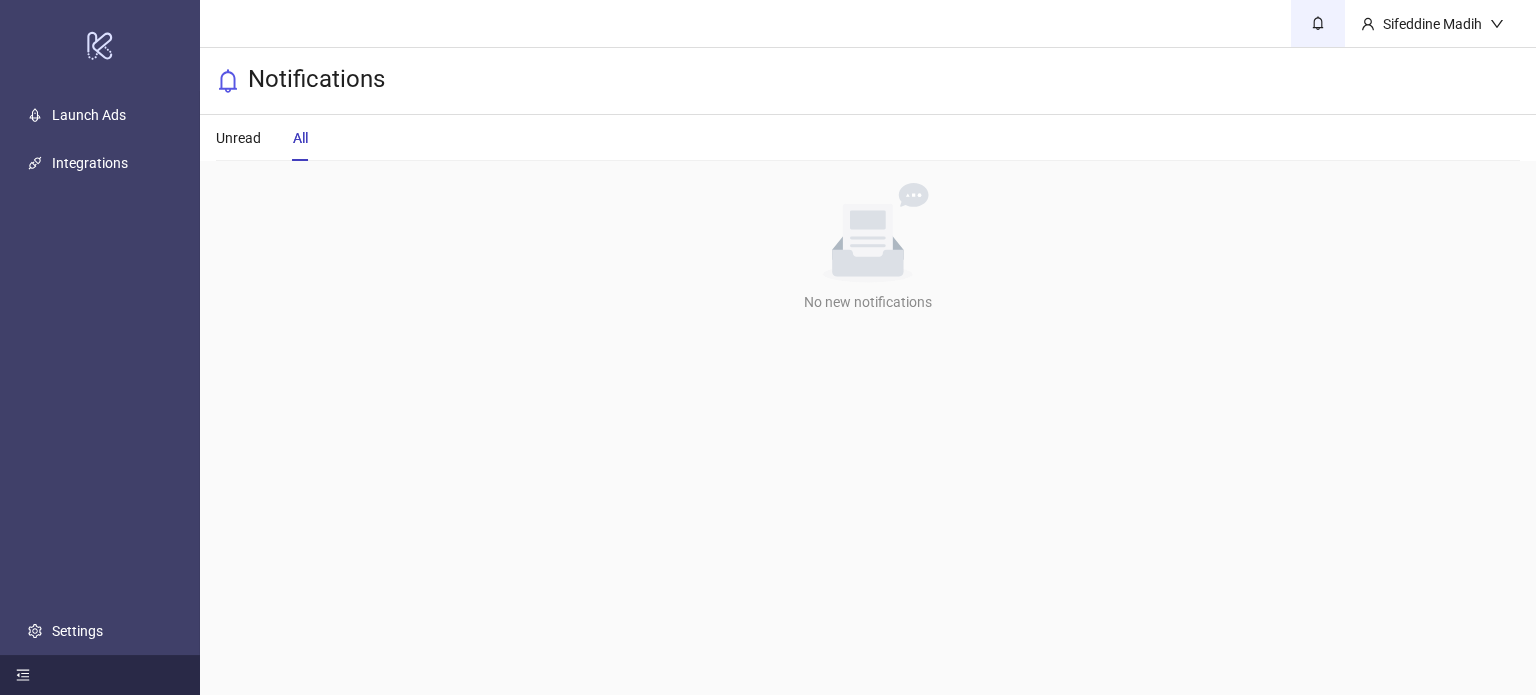 click at bounding box center (1318, 23) 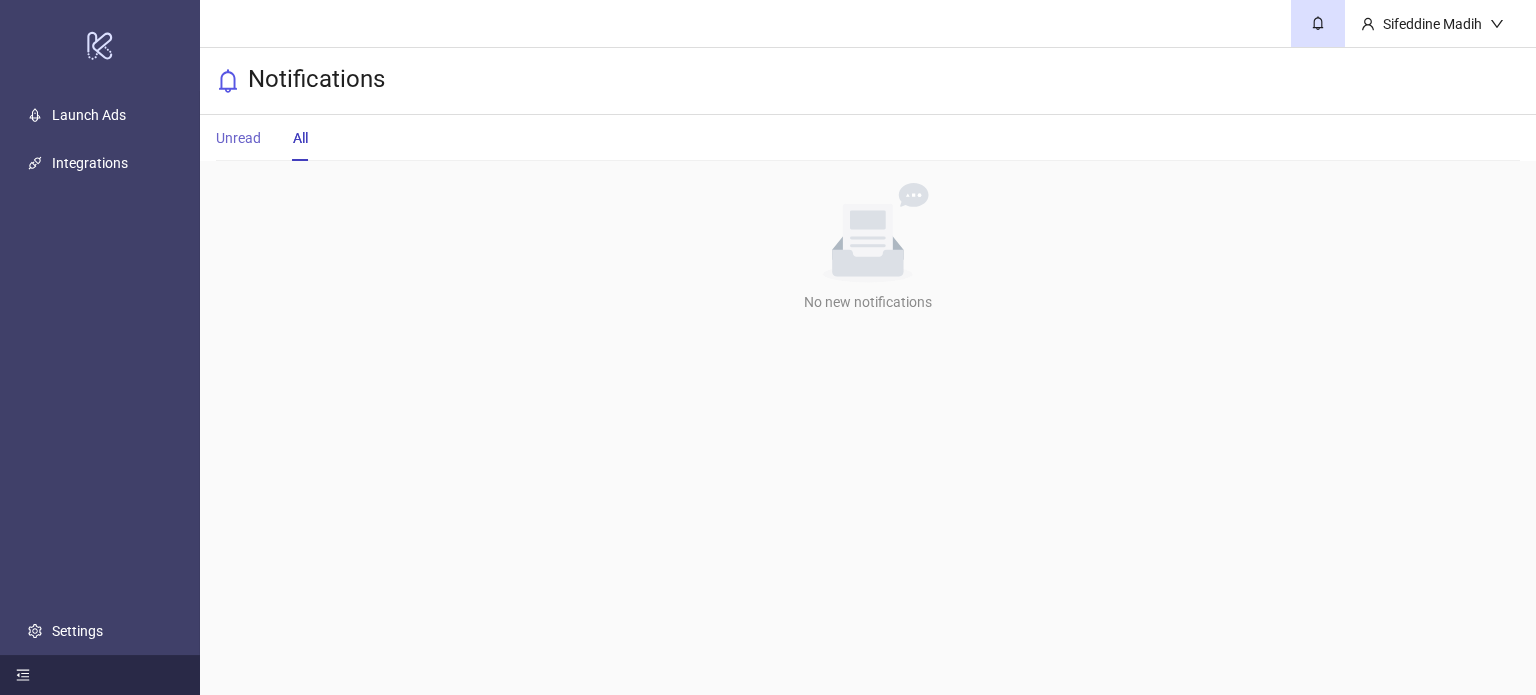 click on "Unread" at bounding box center (238, 138) 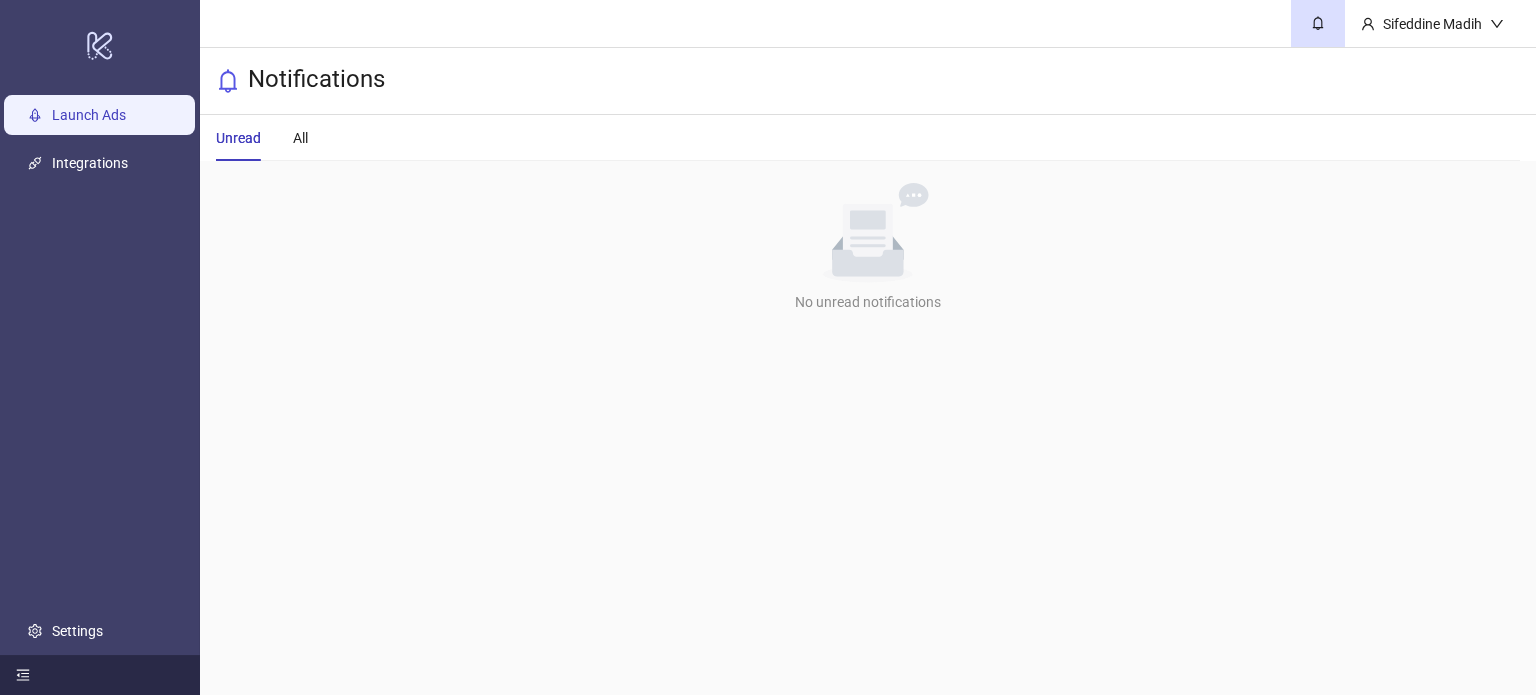 click on "Launch Ads" at bounding box center (89, 115) 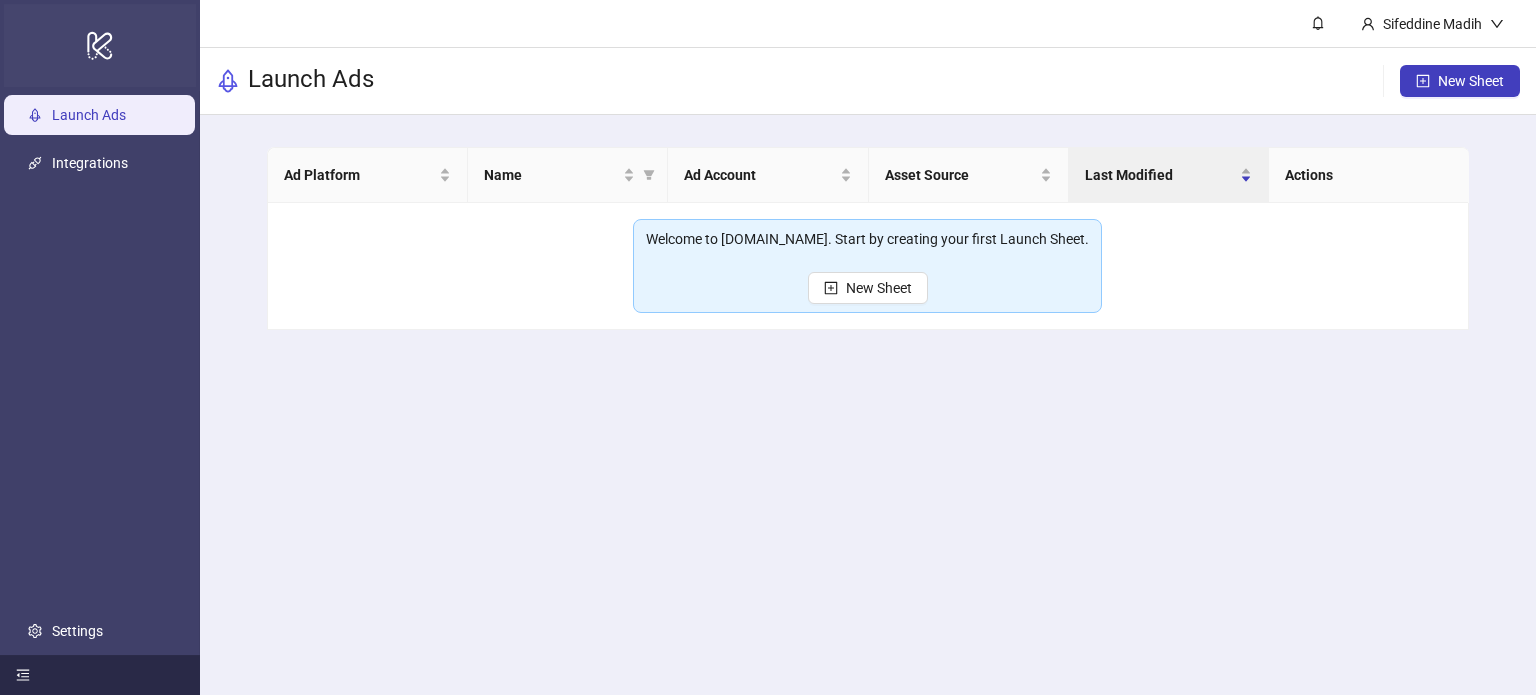 click on "logo/logo-mobile" at bounding box center [100, 45] 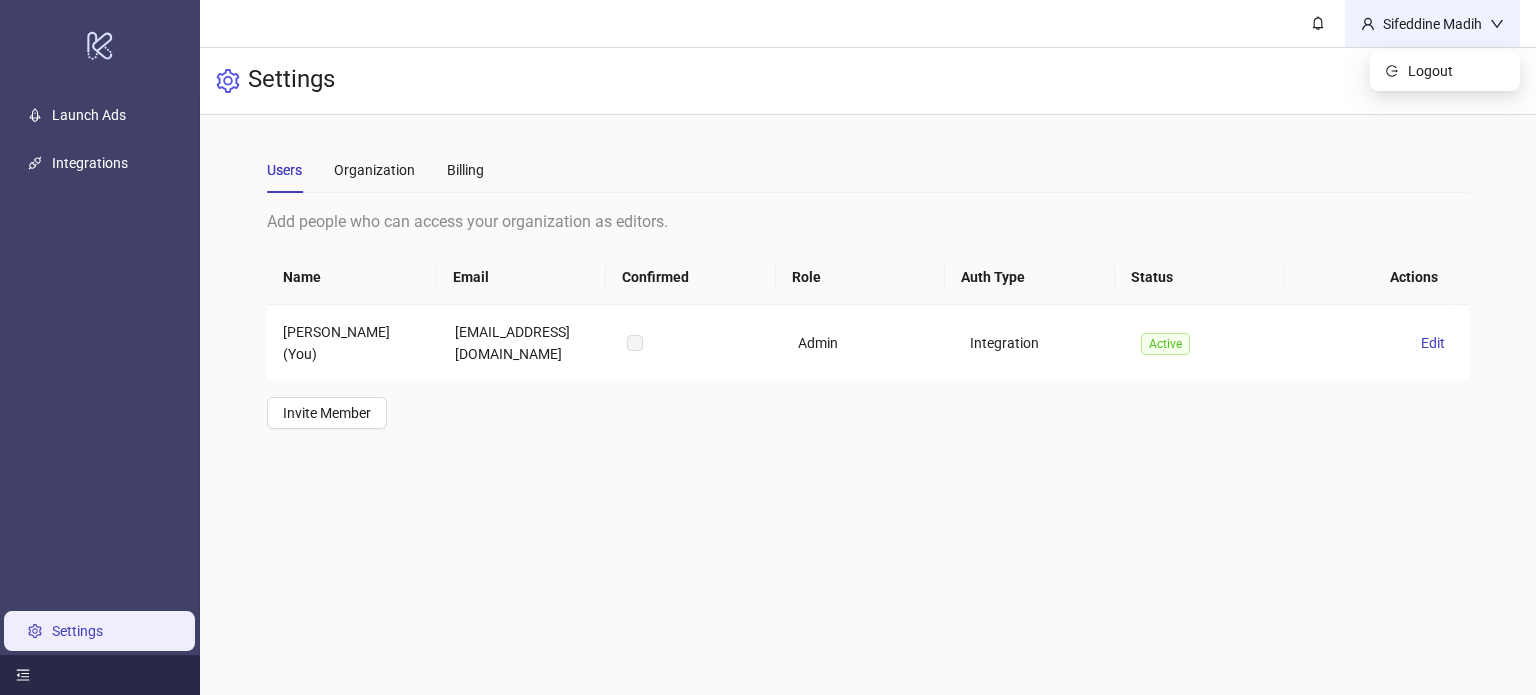 click on "Sifeddine Madih" at bounding box center (1432, 24) 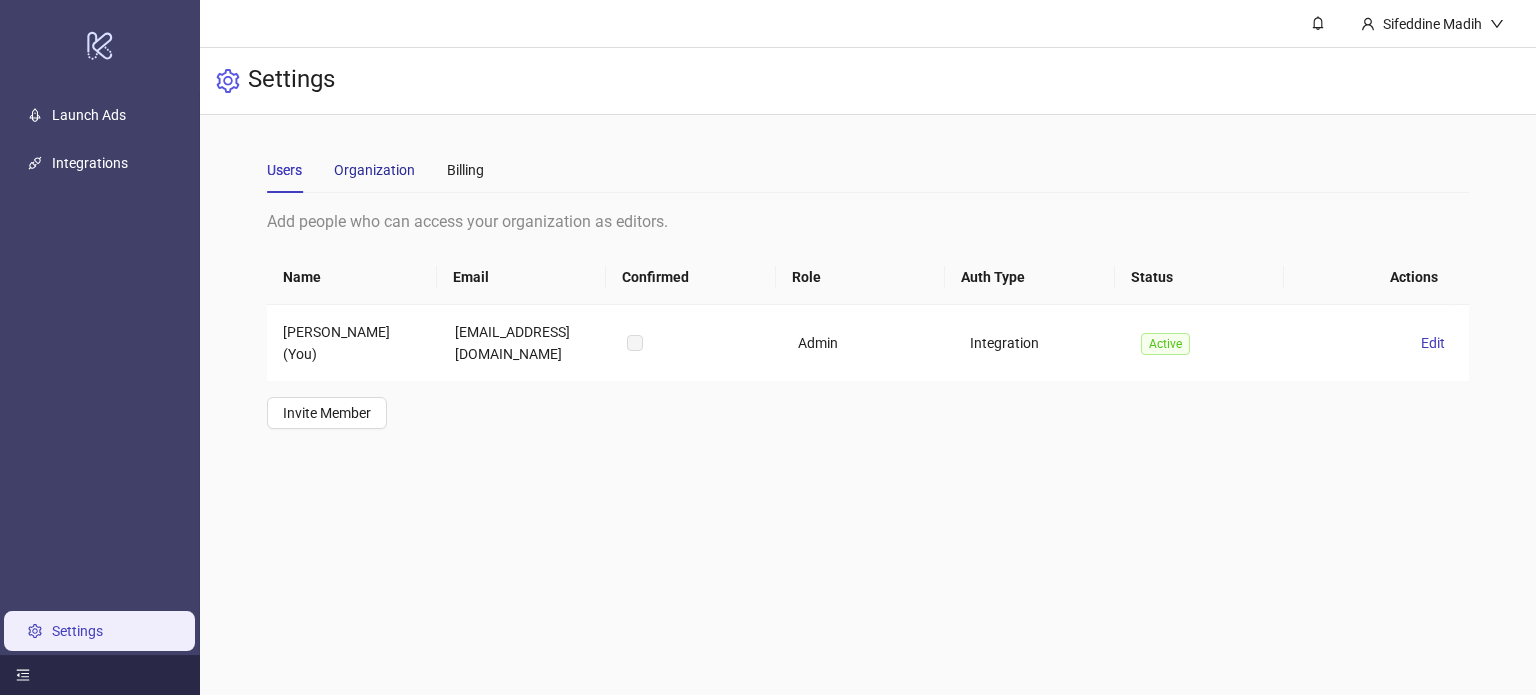 click on "Organization" at bounding box center [374, 170] 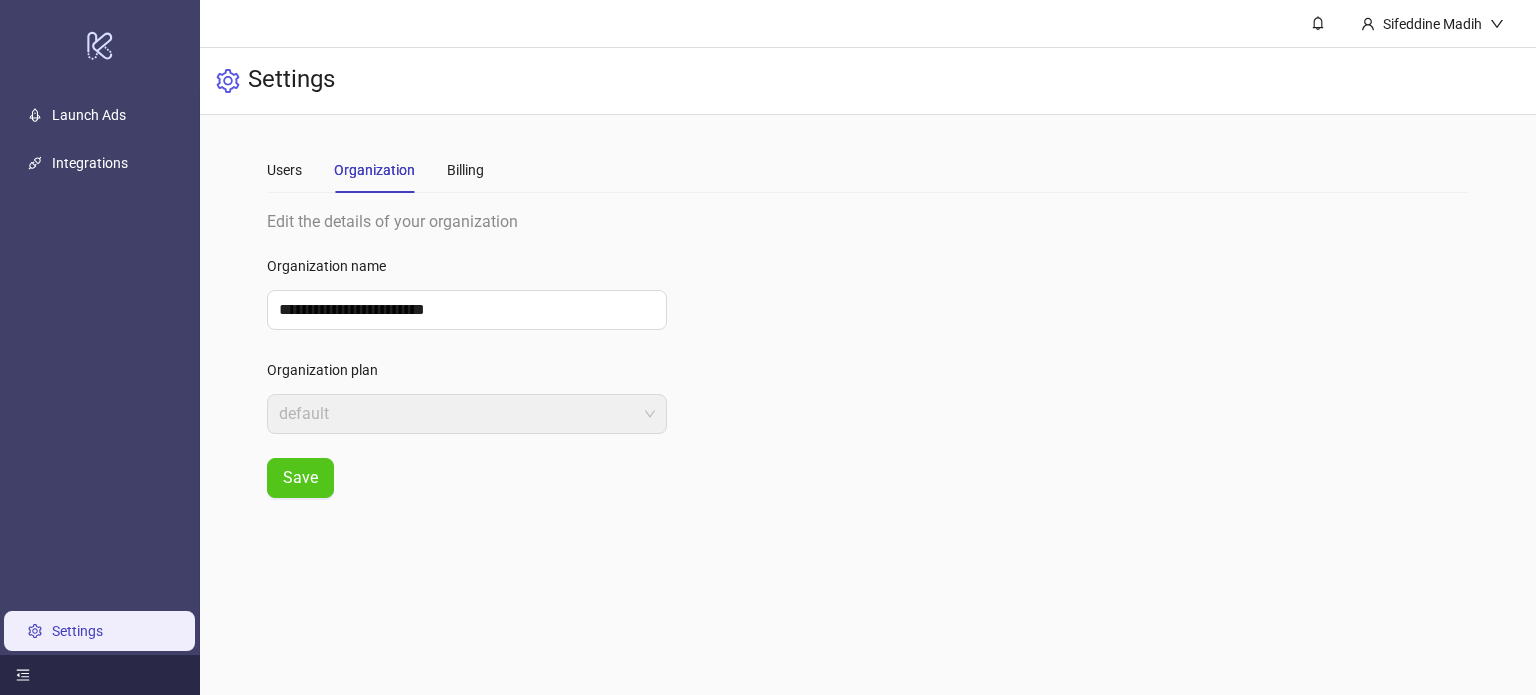 click on "default" at bounding box center (467, 414) 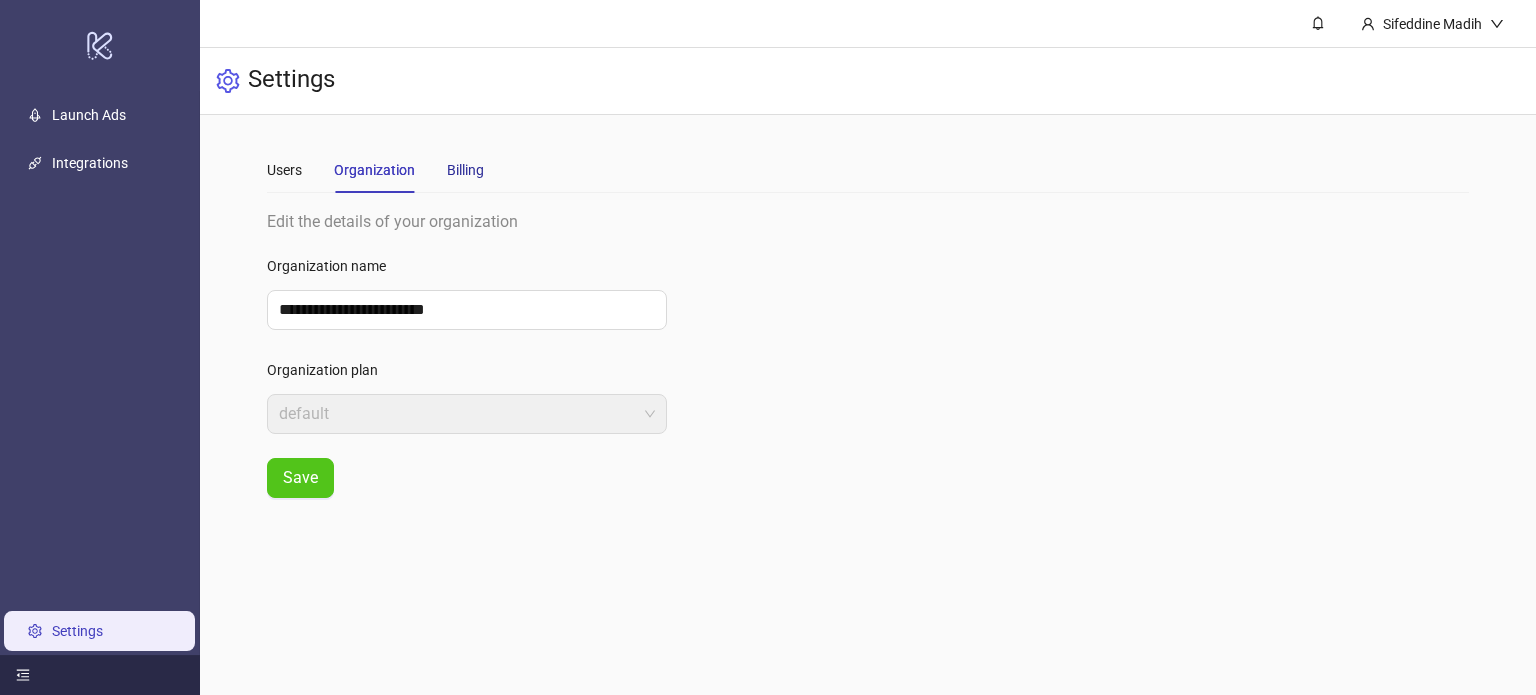 click on "Billing" at bounding box center [465, 170] 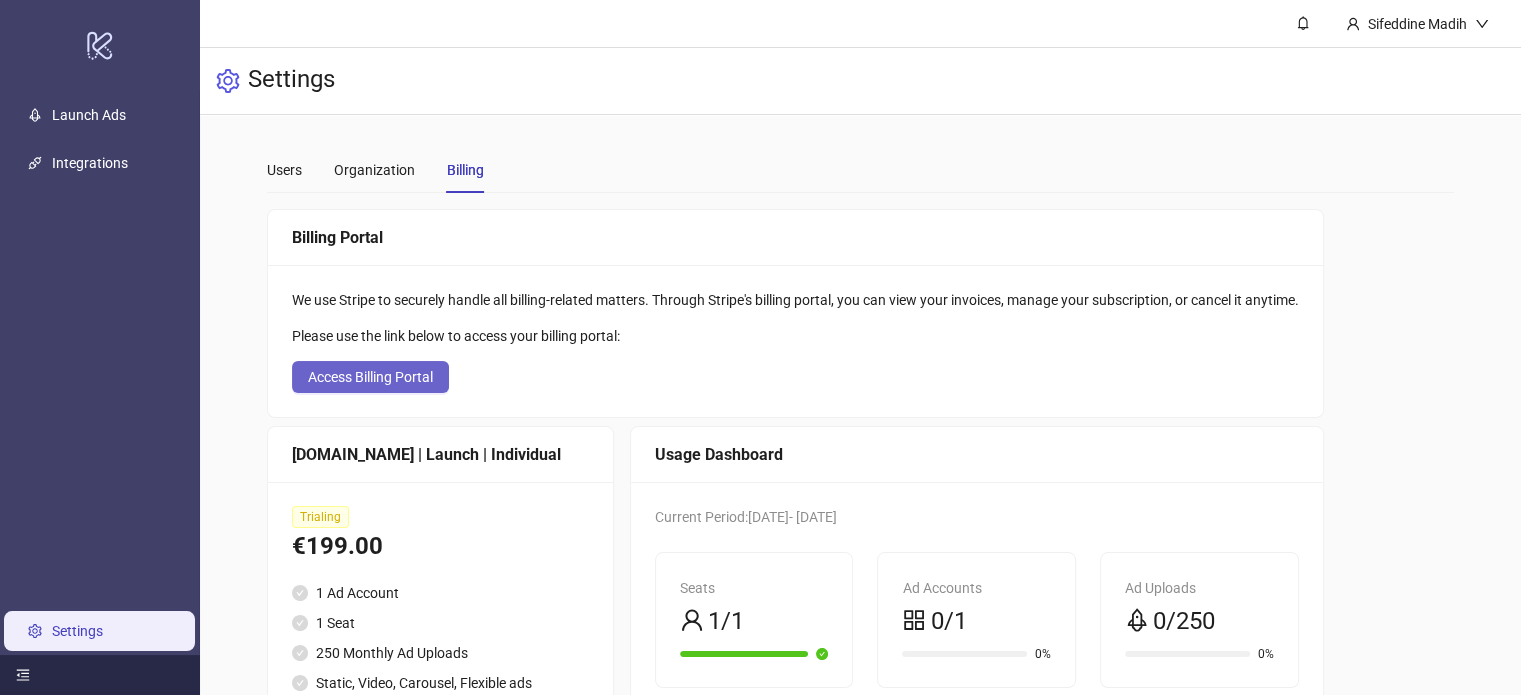 click on "Access Billing Portal" at bounding box center (370, 377) 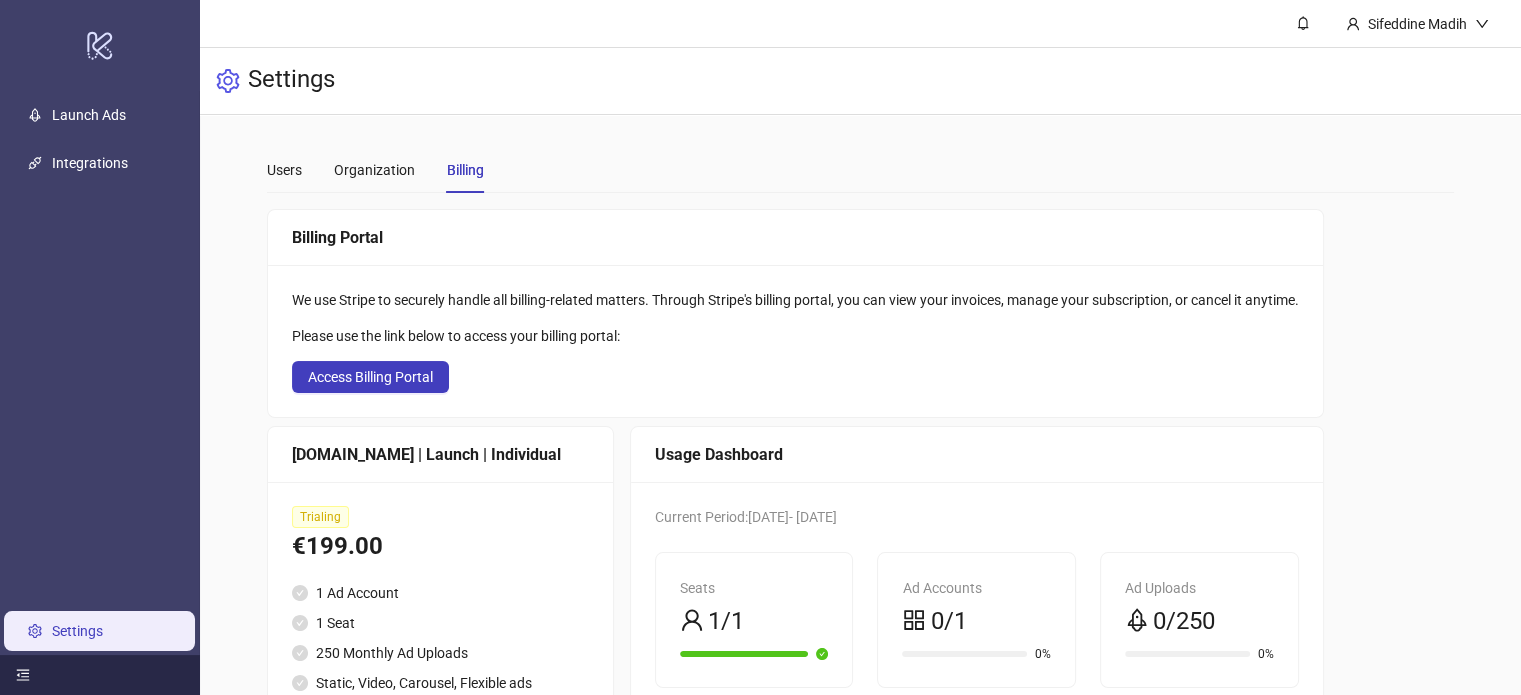 click 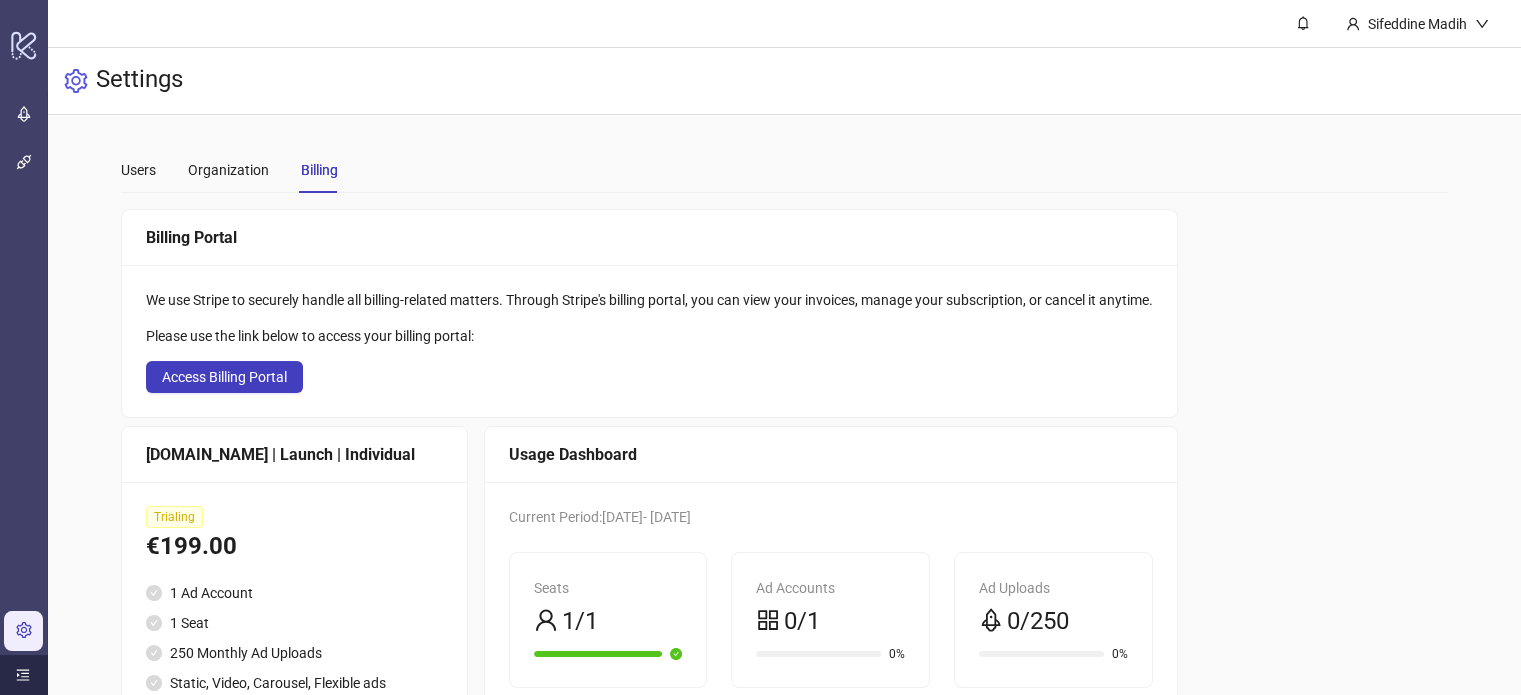 click at bounding box center [24, 675] 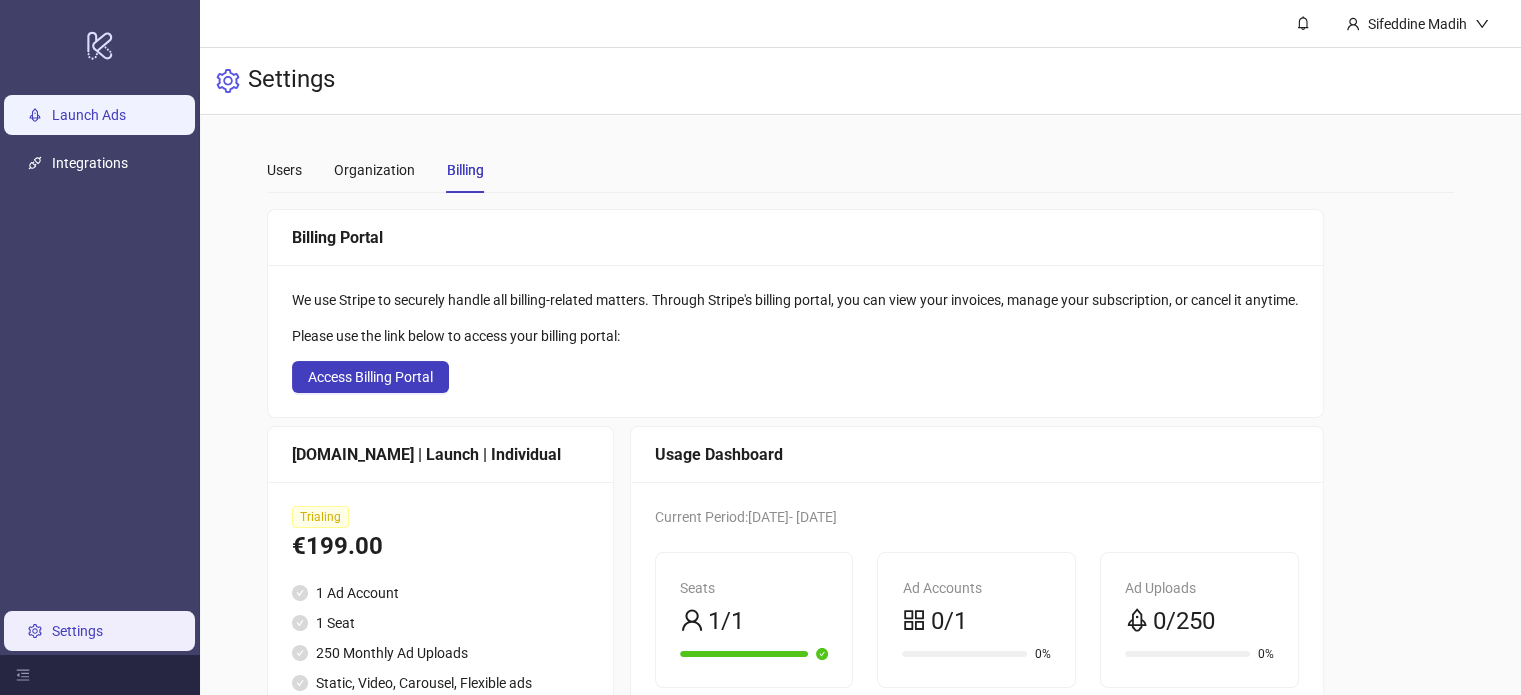 click on "Launch Ads" at bounding box center [89, 115] 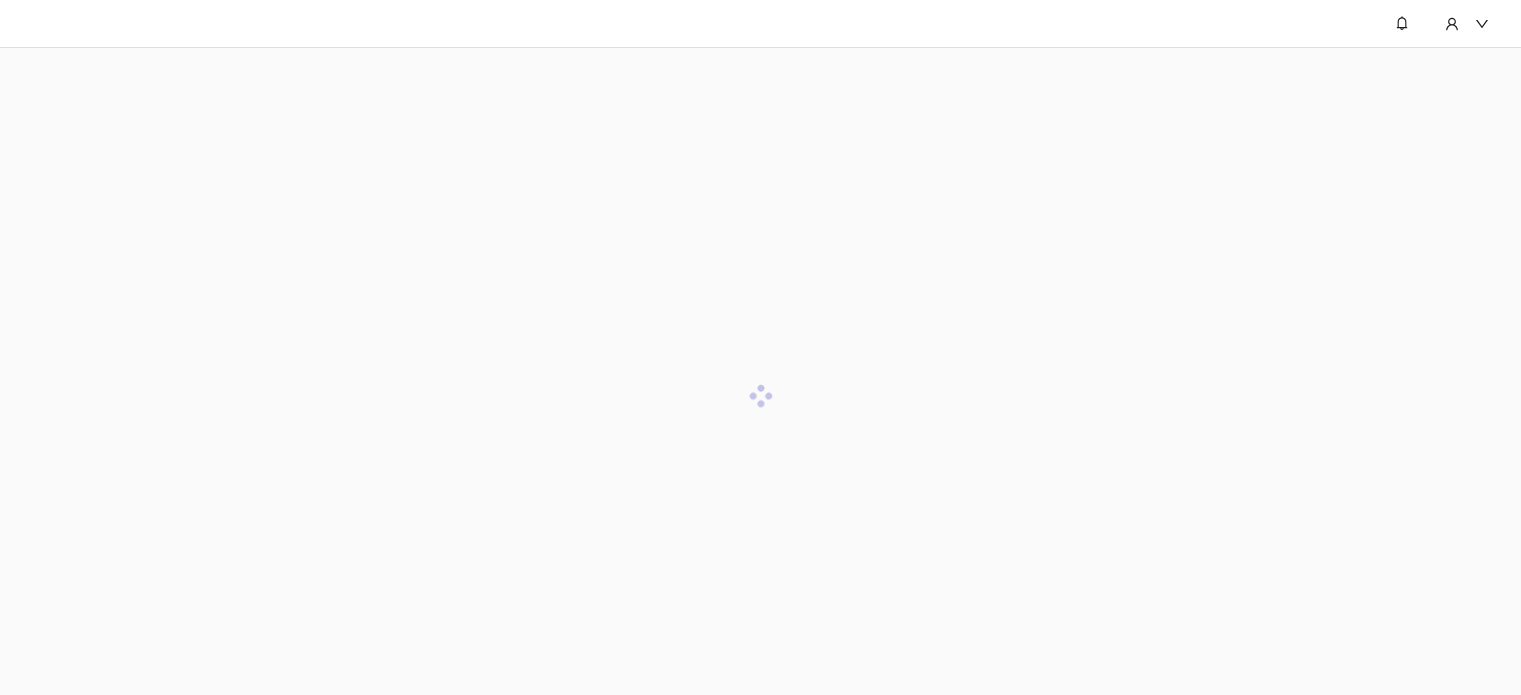scroll, scrollTop: 0, scrollLeft: 0, axis: both 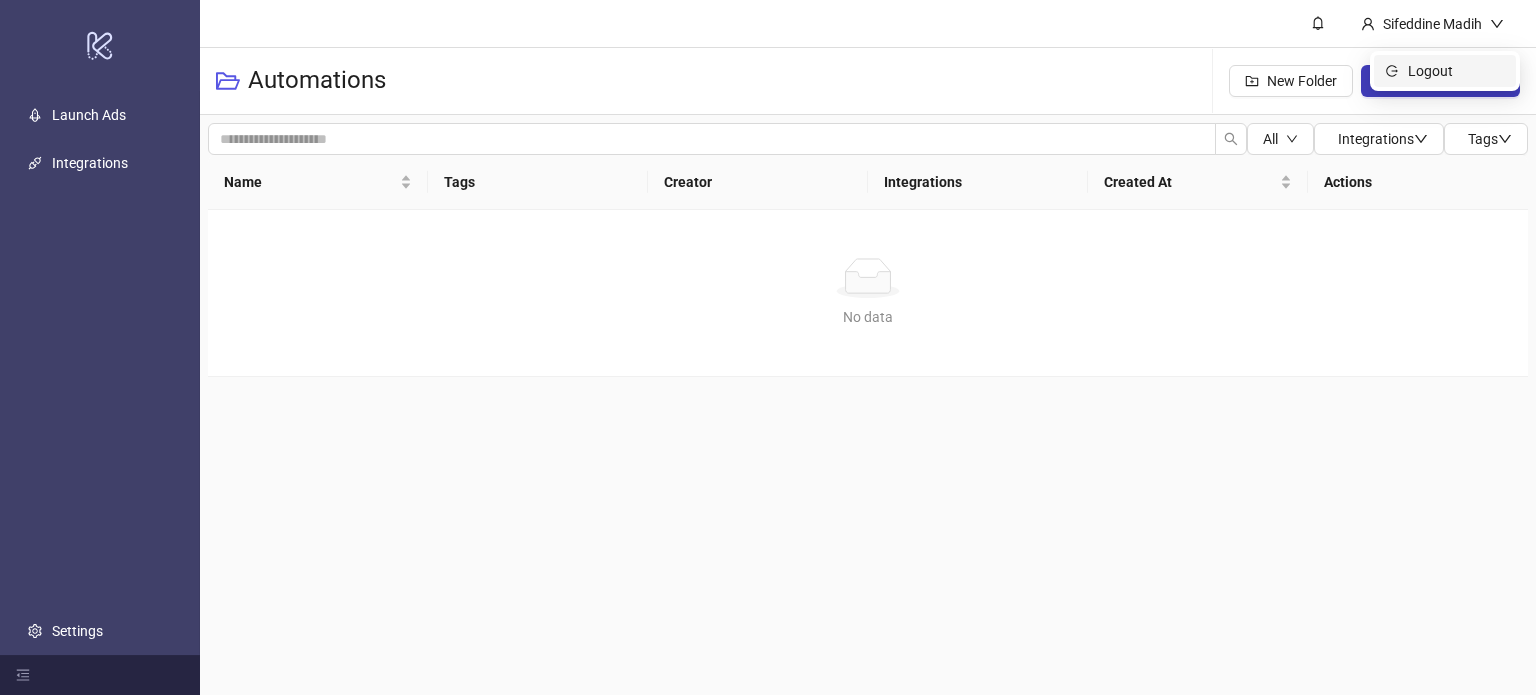 click on "Logout" at bounding box center (1445, 71) 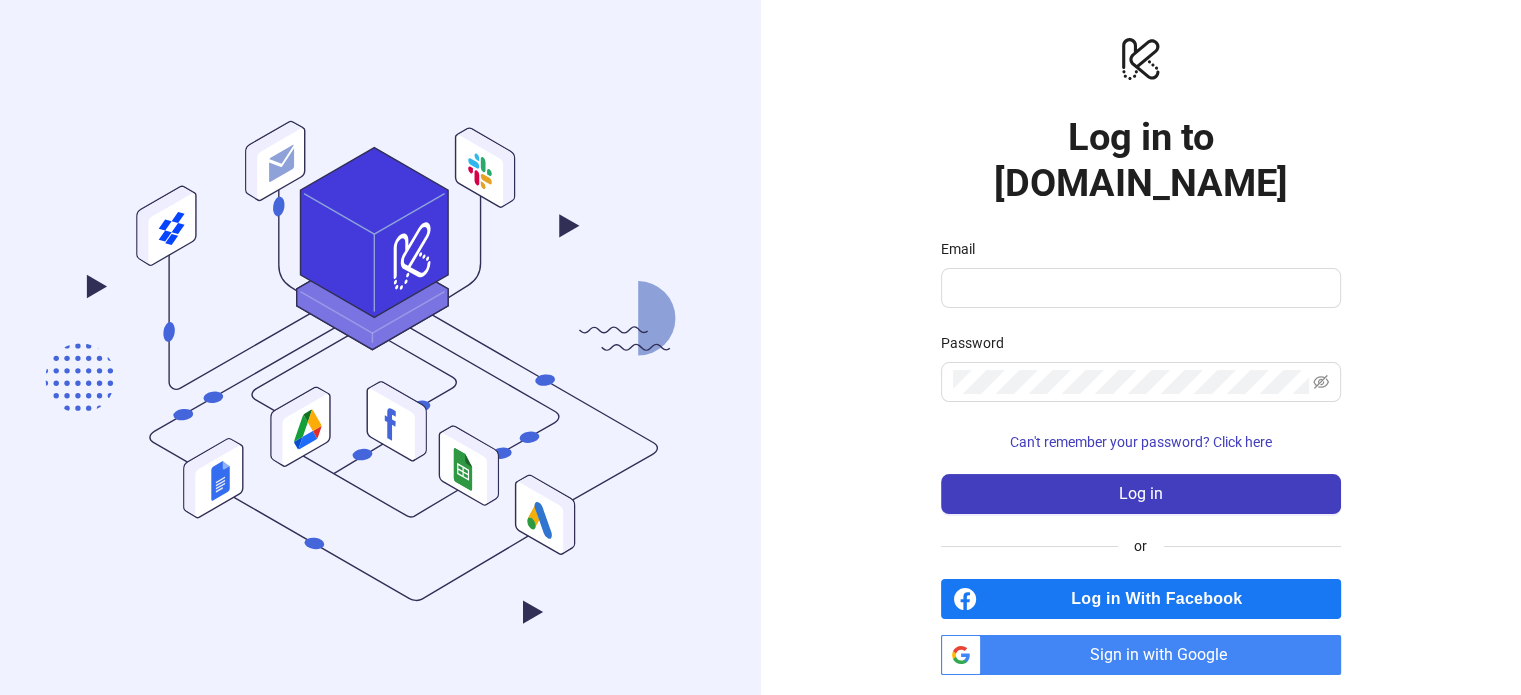 click on "Sign in with Google" at bounding box center [1165, 655] 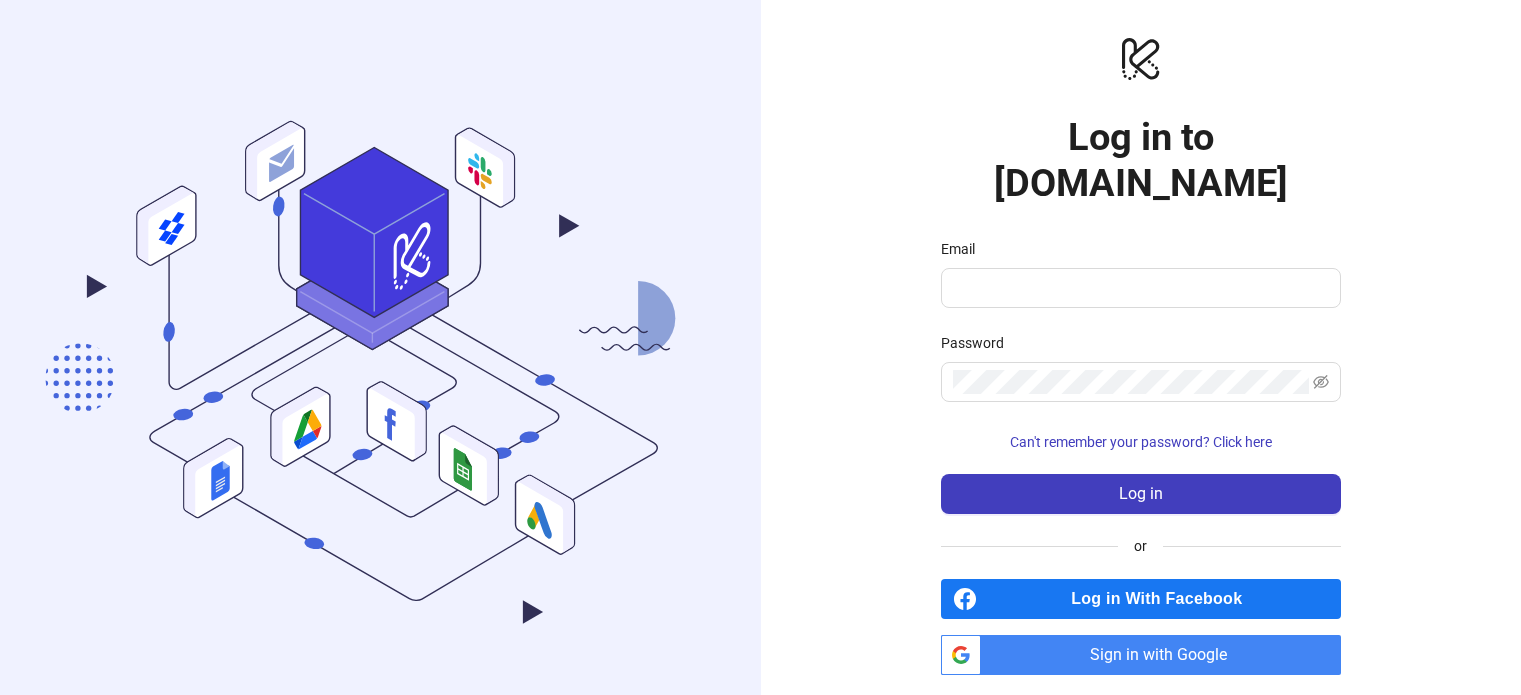 scroll, scrollTop: 0, scrollLeft: 0, axis: both 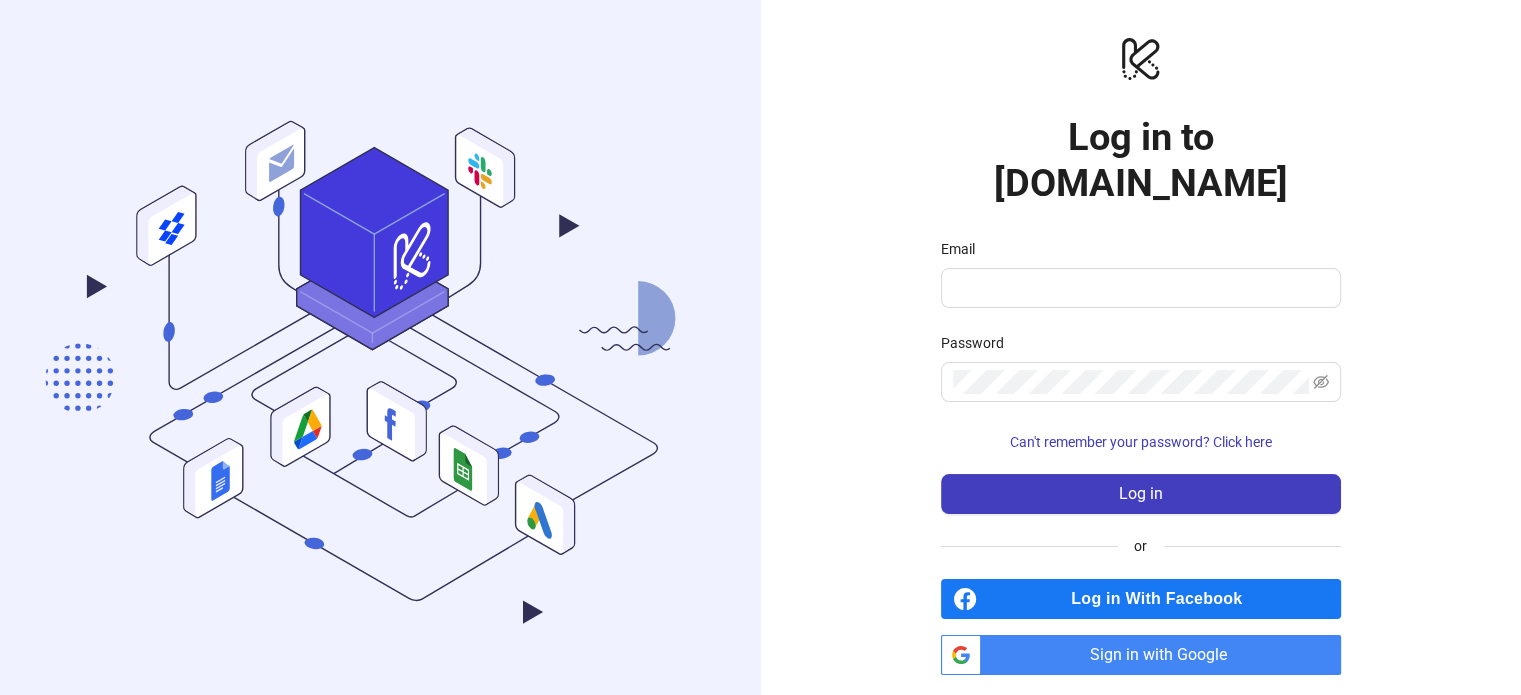 click on "Sign in with Google" at bounding box center (1165, 655) 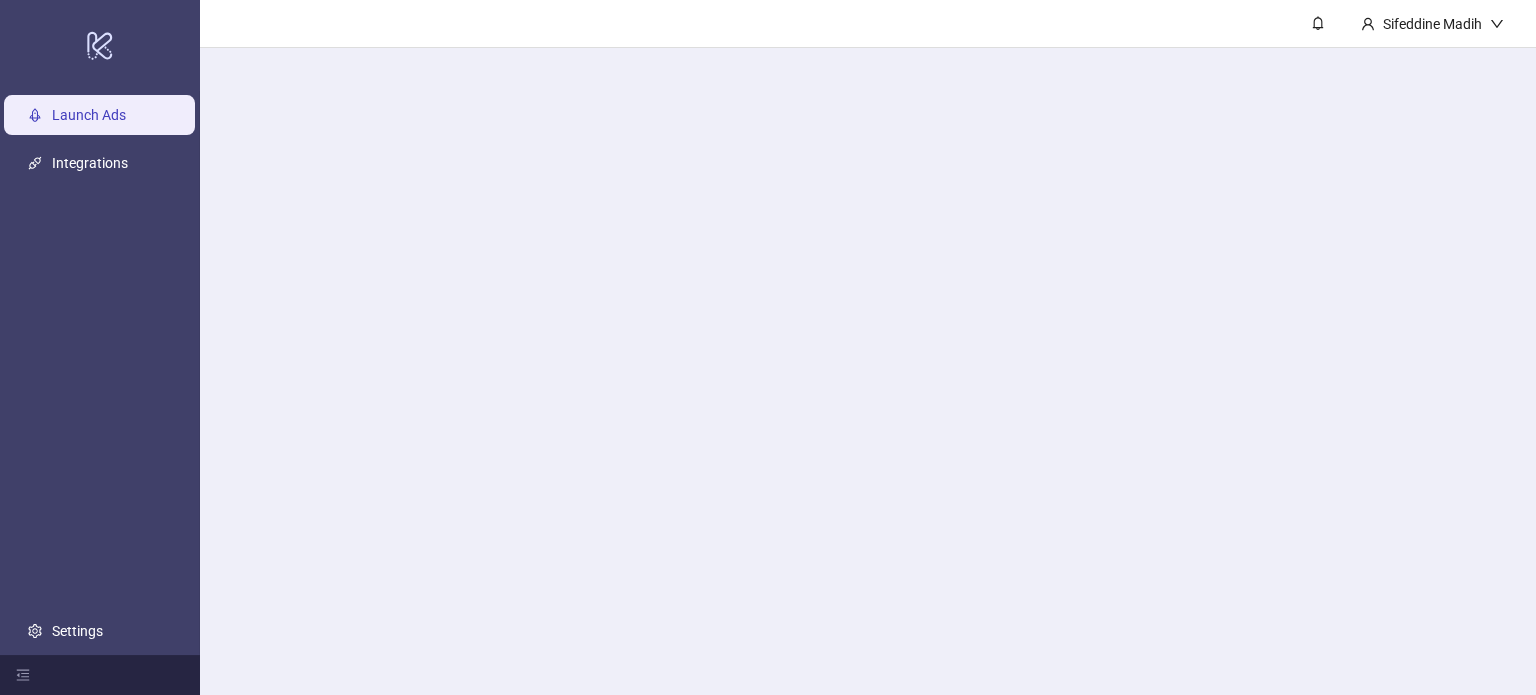 scroll, scrollTop: 0, scrollLeft: 0, axis: both 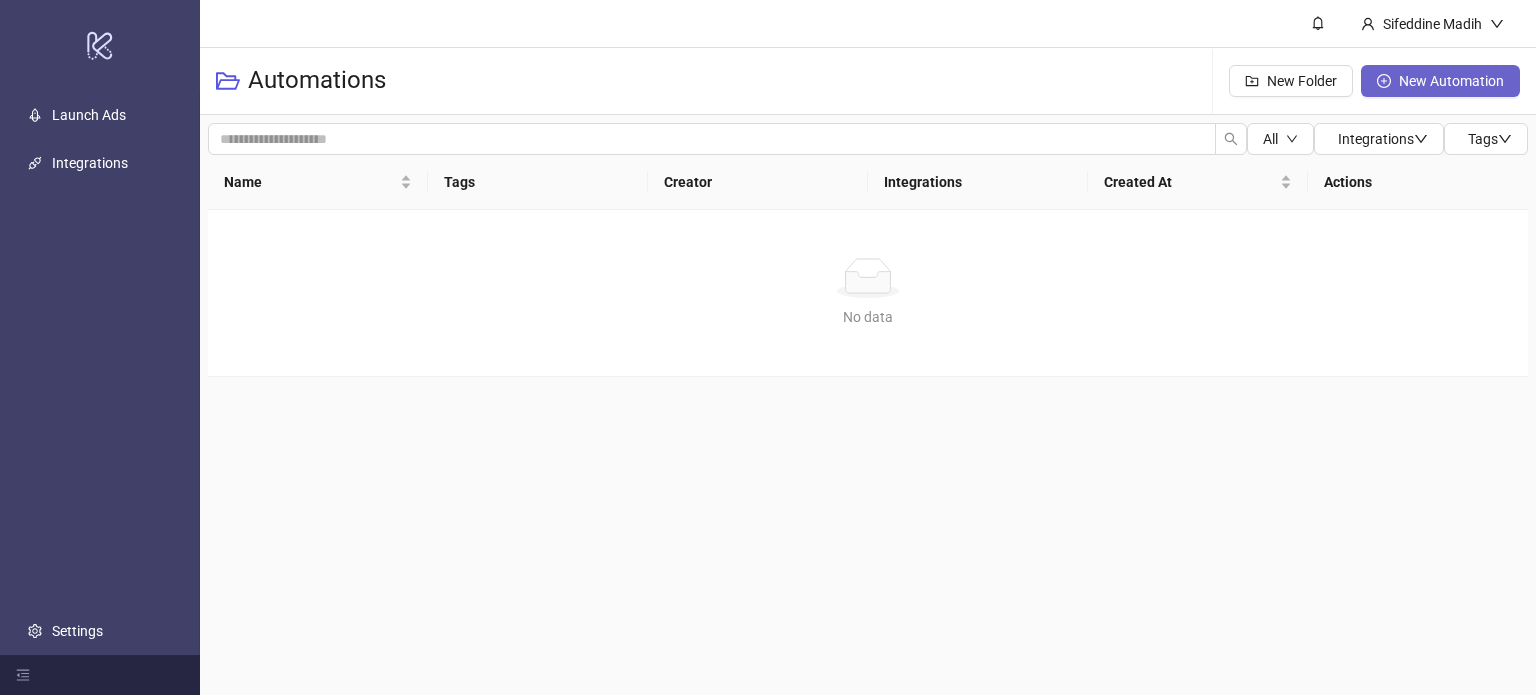 click on "New Automation" at bounding box center [1451, 81] 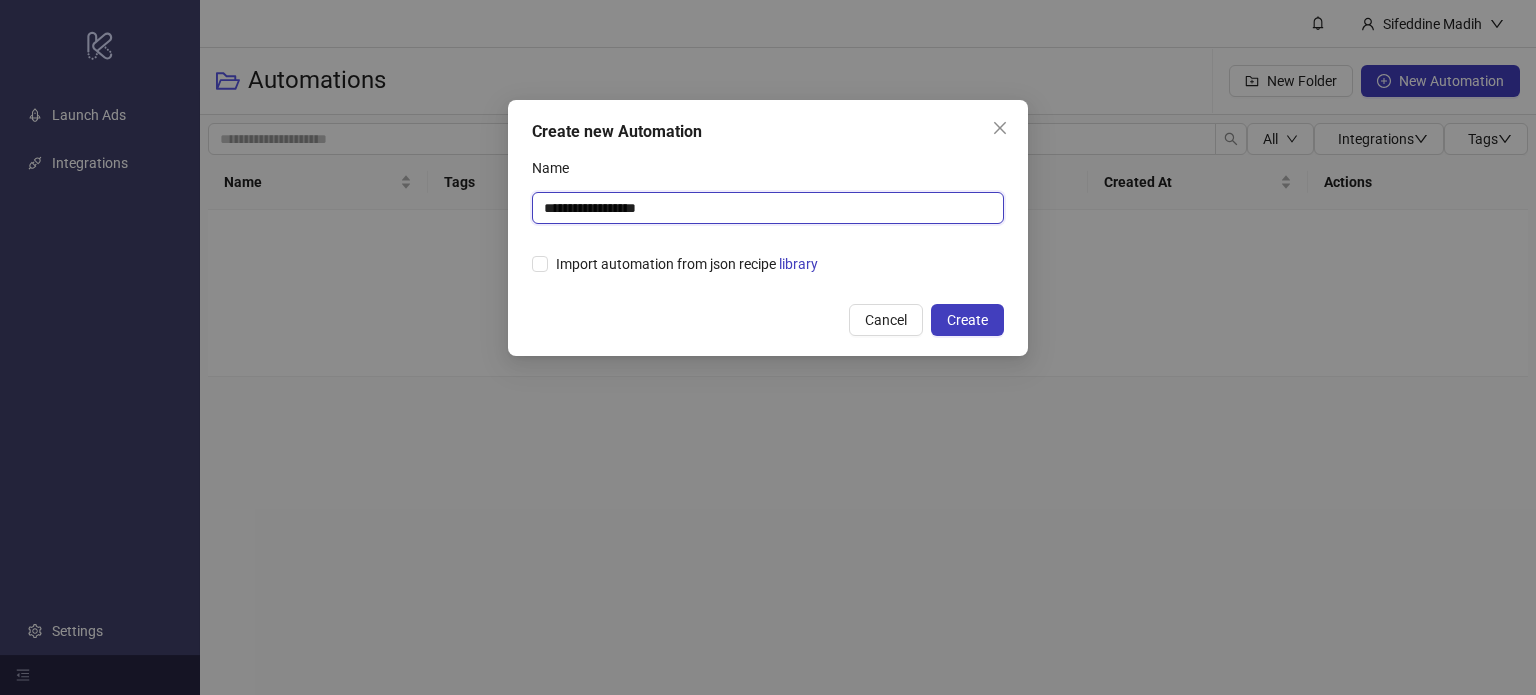 click on "**********" at bounding box center (768, 208) 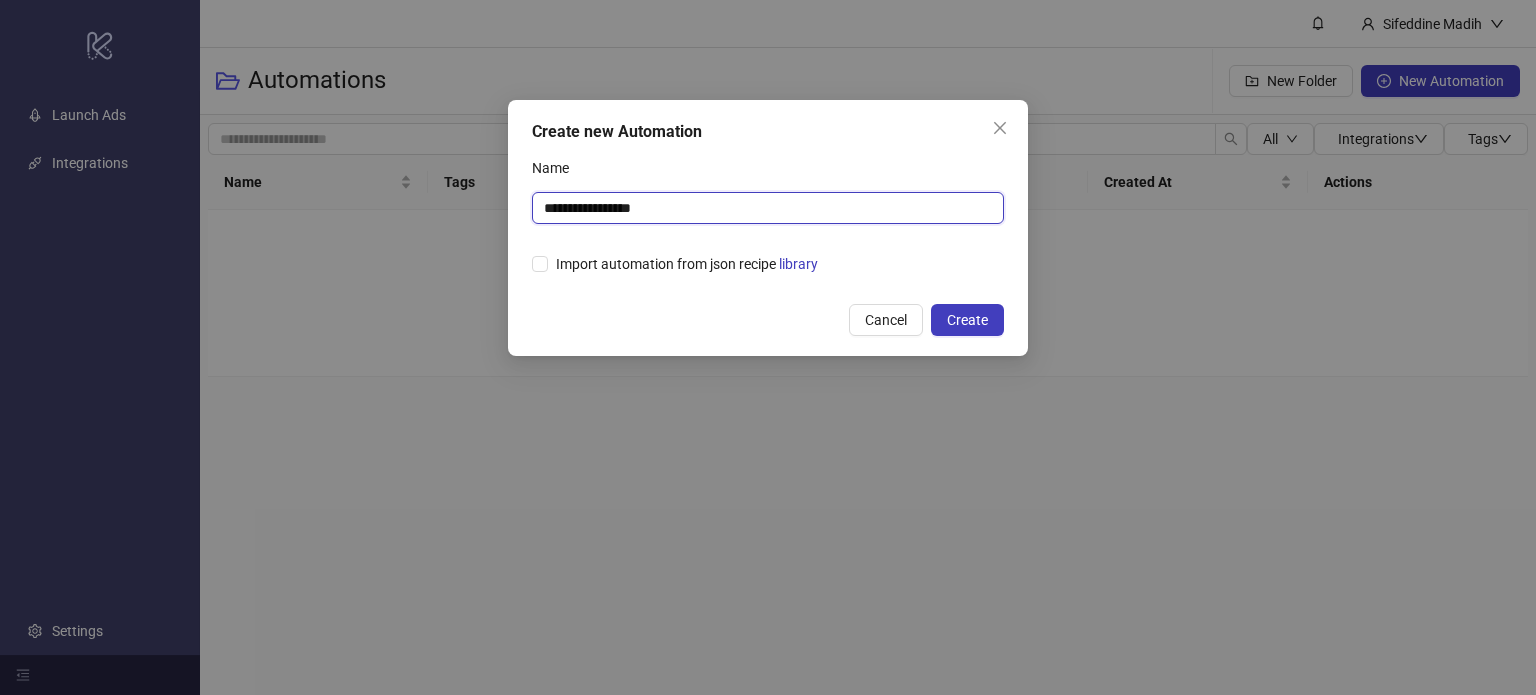 type on "**********" 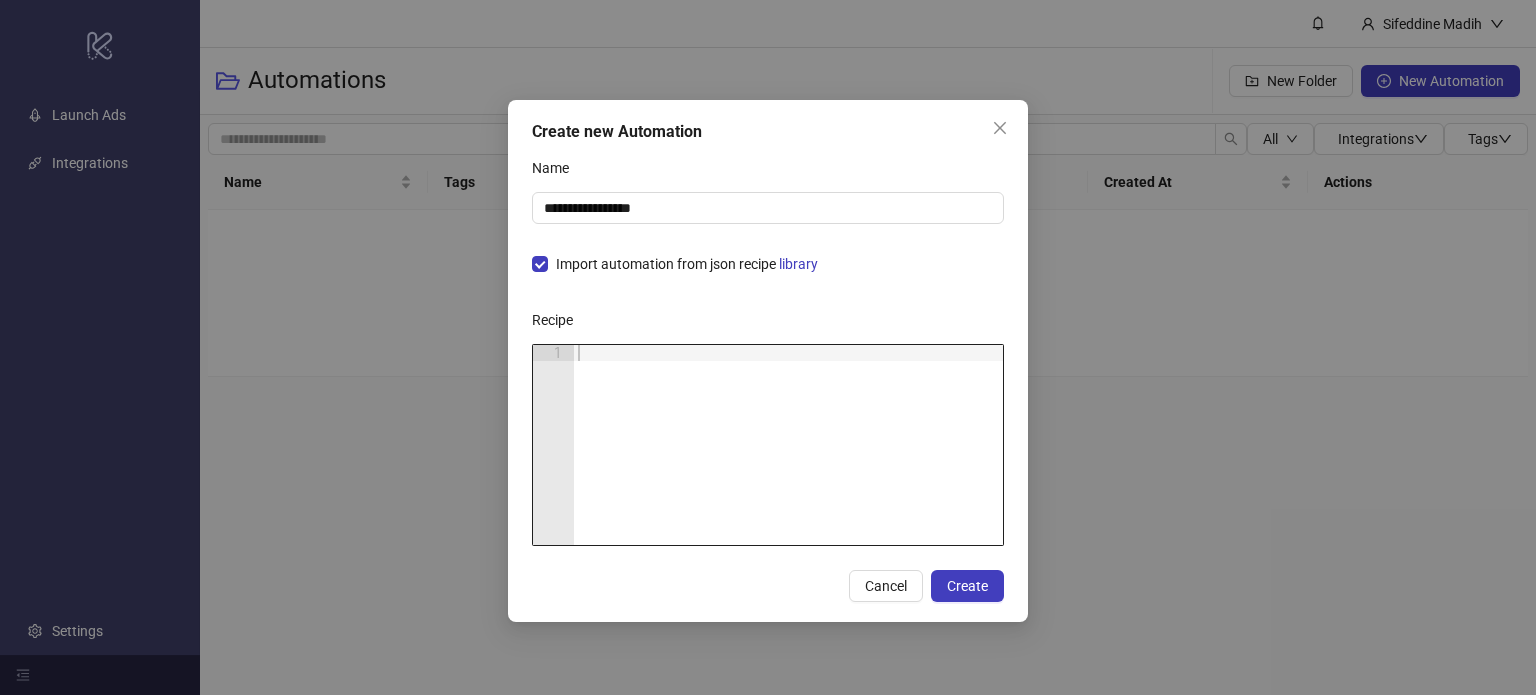 click at bounding box center (788, 461) 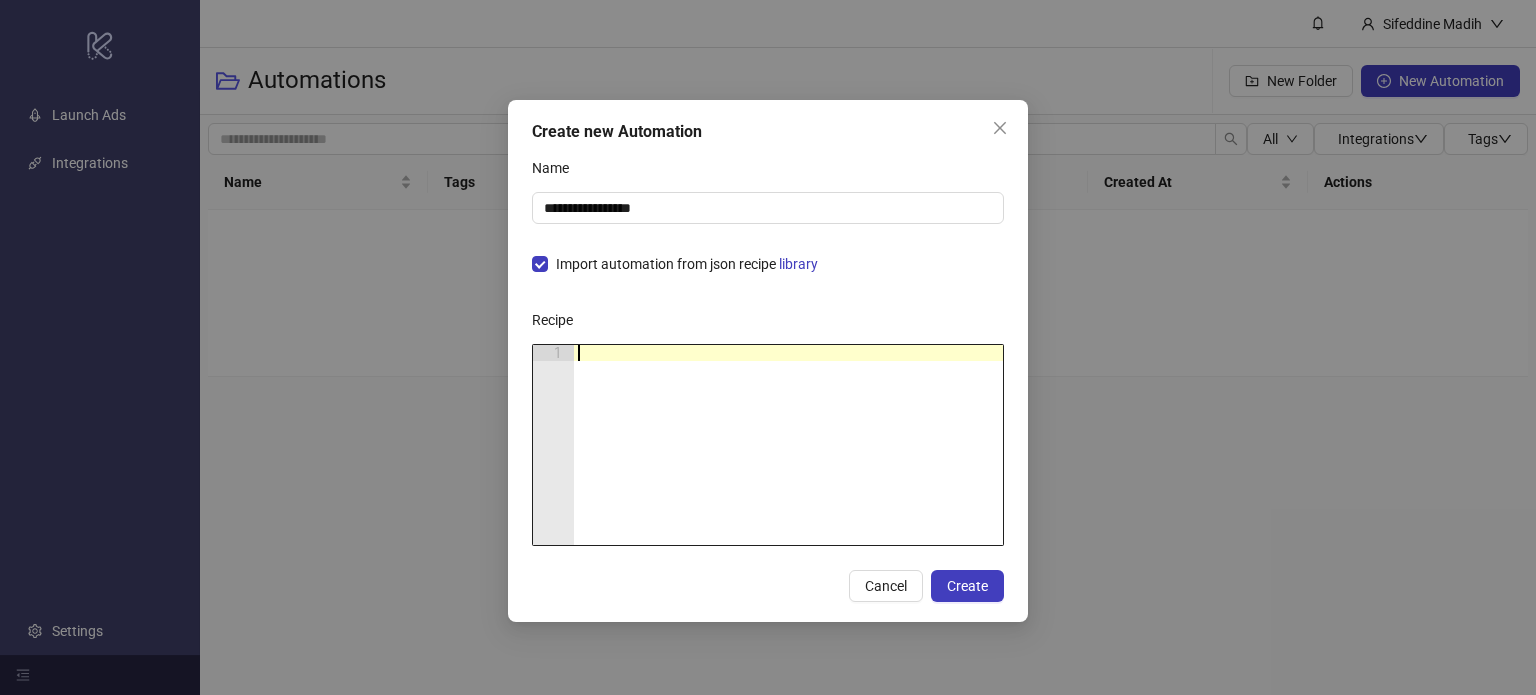 paste 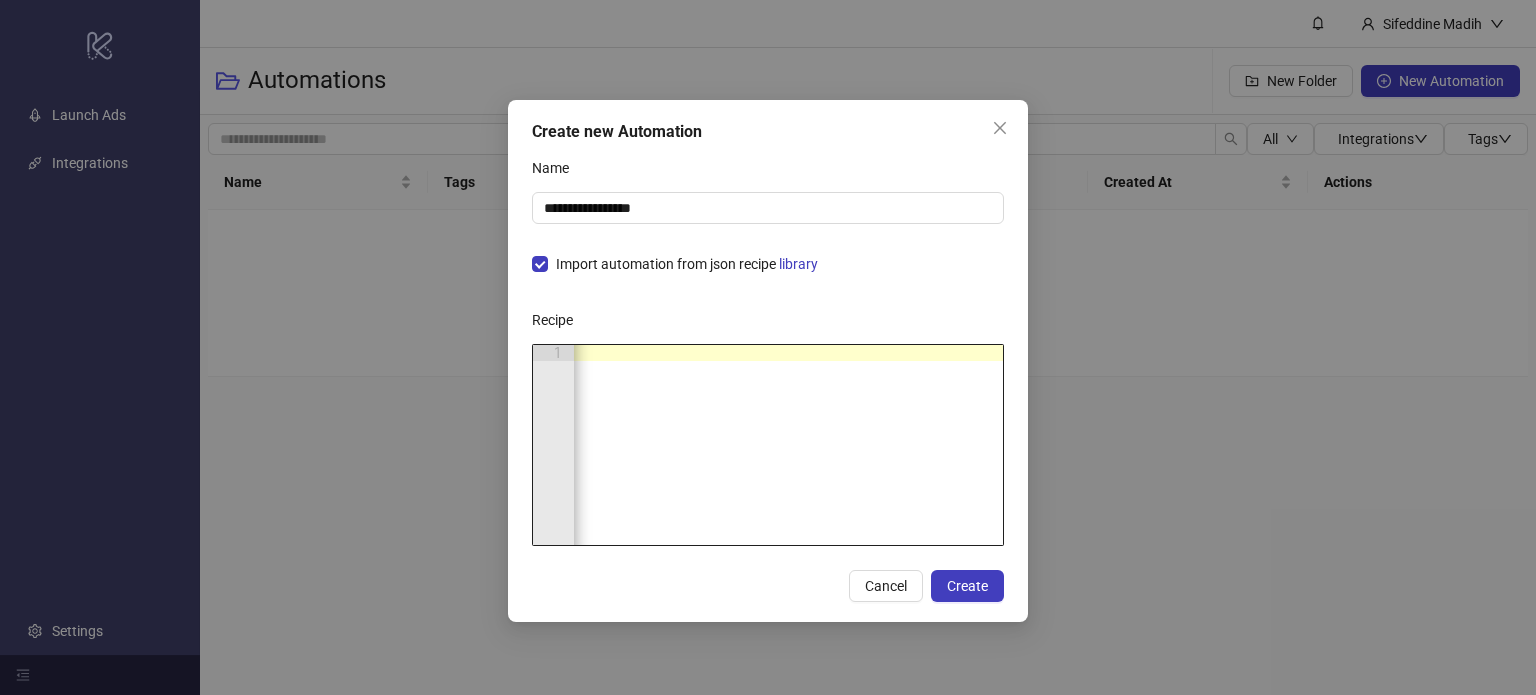 scroll, scrollTop: 0, scrollLeft: 76782, axis: horizontal 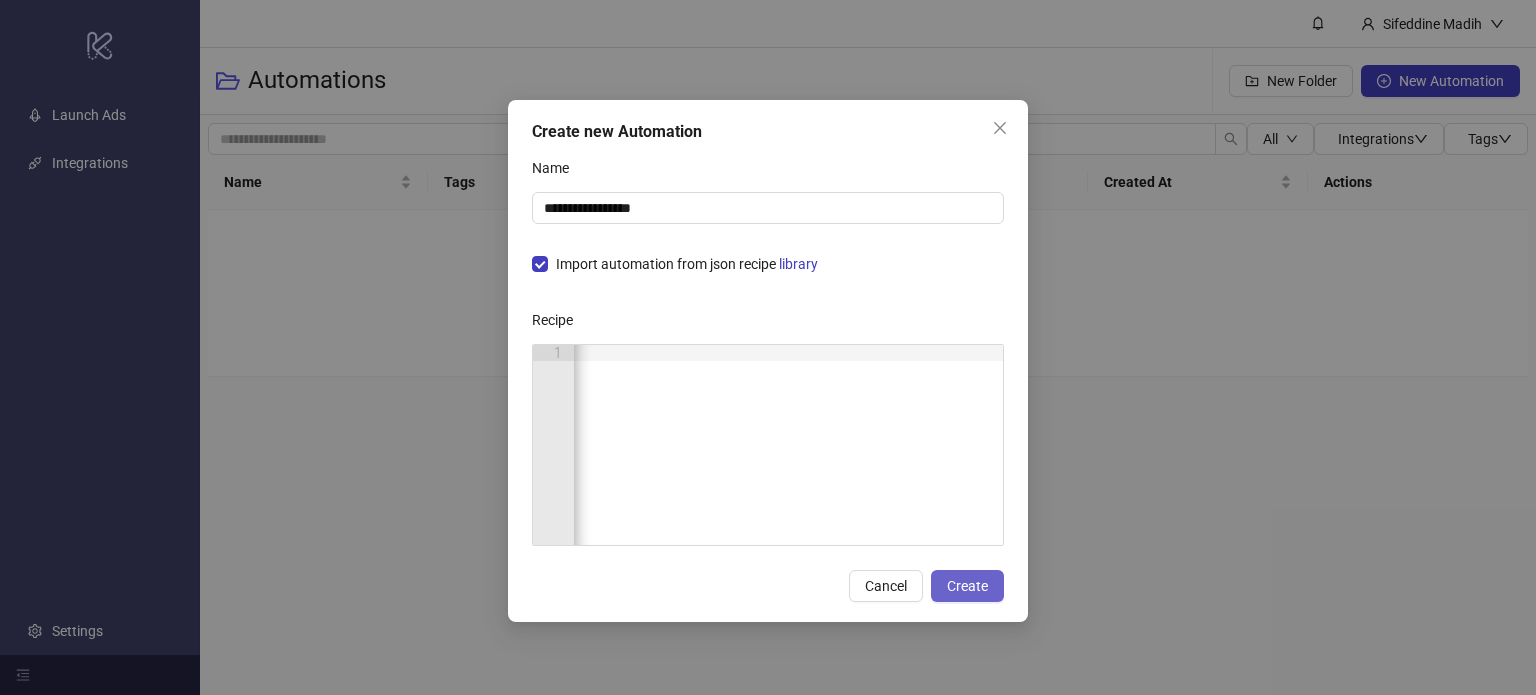click on "Create" at bounding box center (967, 586) 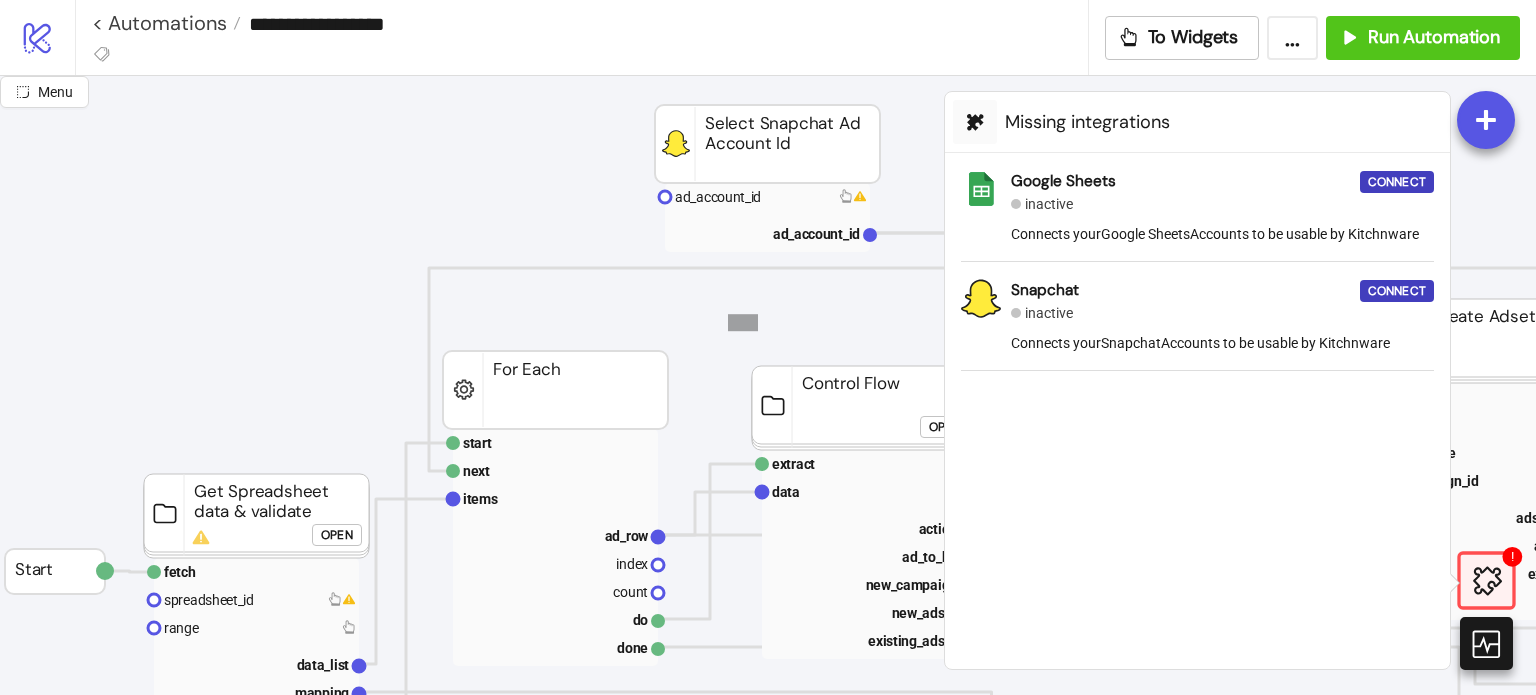 drag, startPoint x: 728, startPoint y: 331, endPoint x: 758, endPoint y: 315, distance: 34 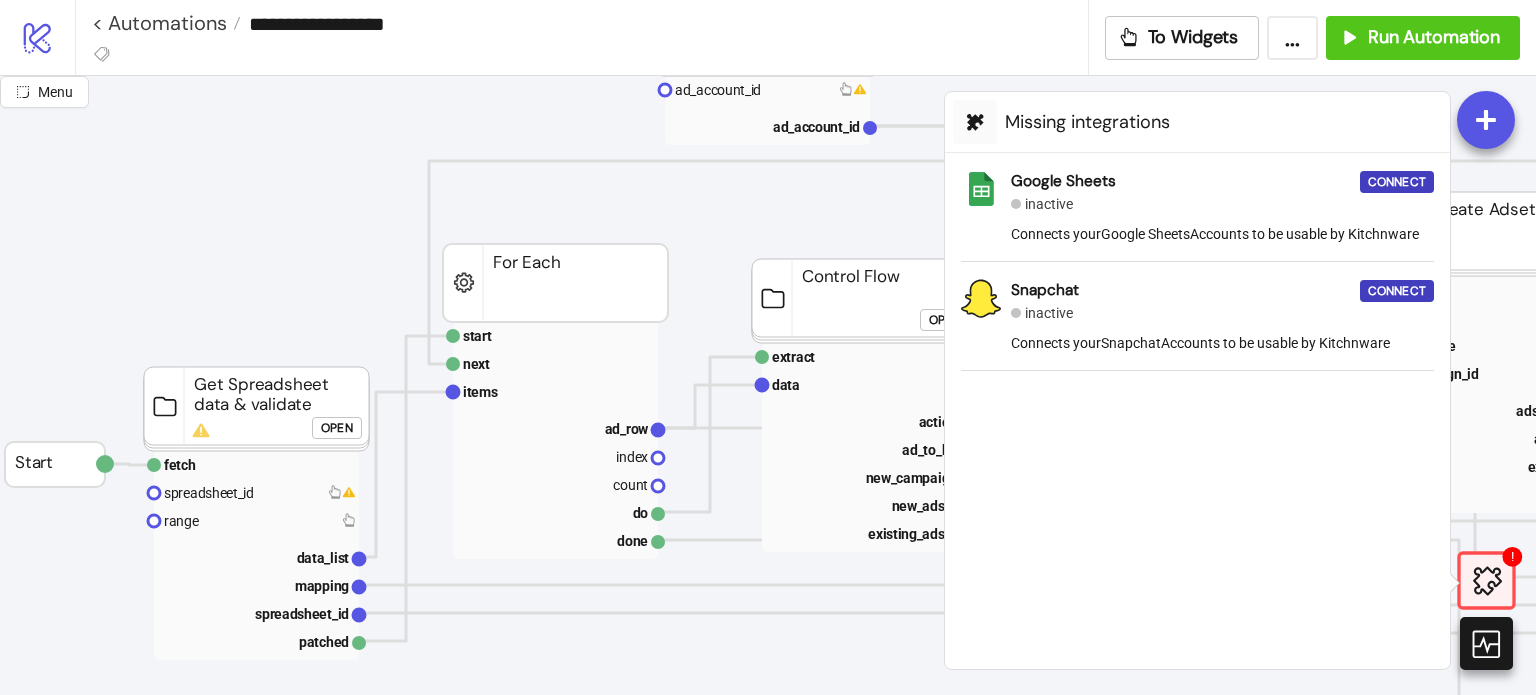 scroll, scrollTop: 180, scrollLeft: 0, axis: vertical 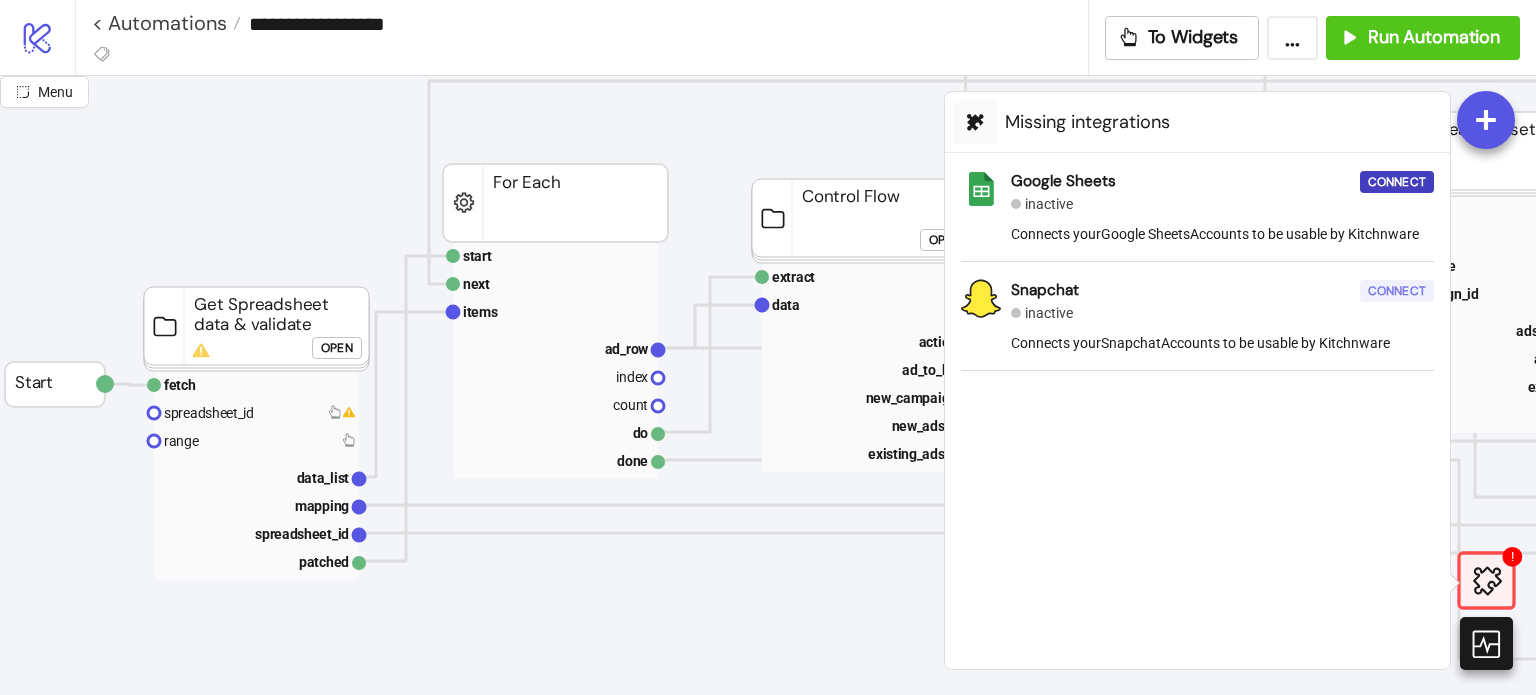 click on "Connect" at bounding box center [1397, 291] 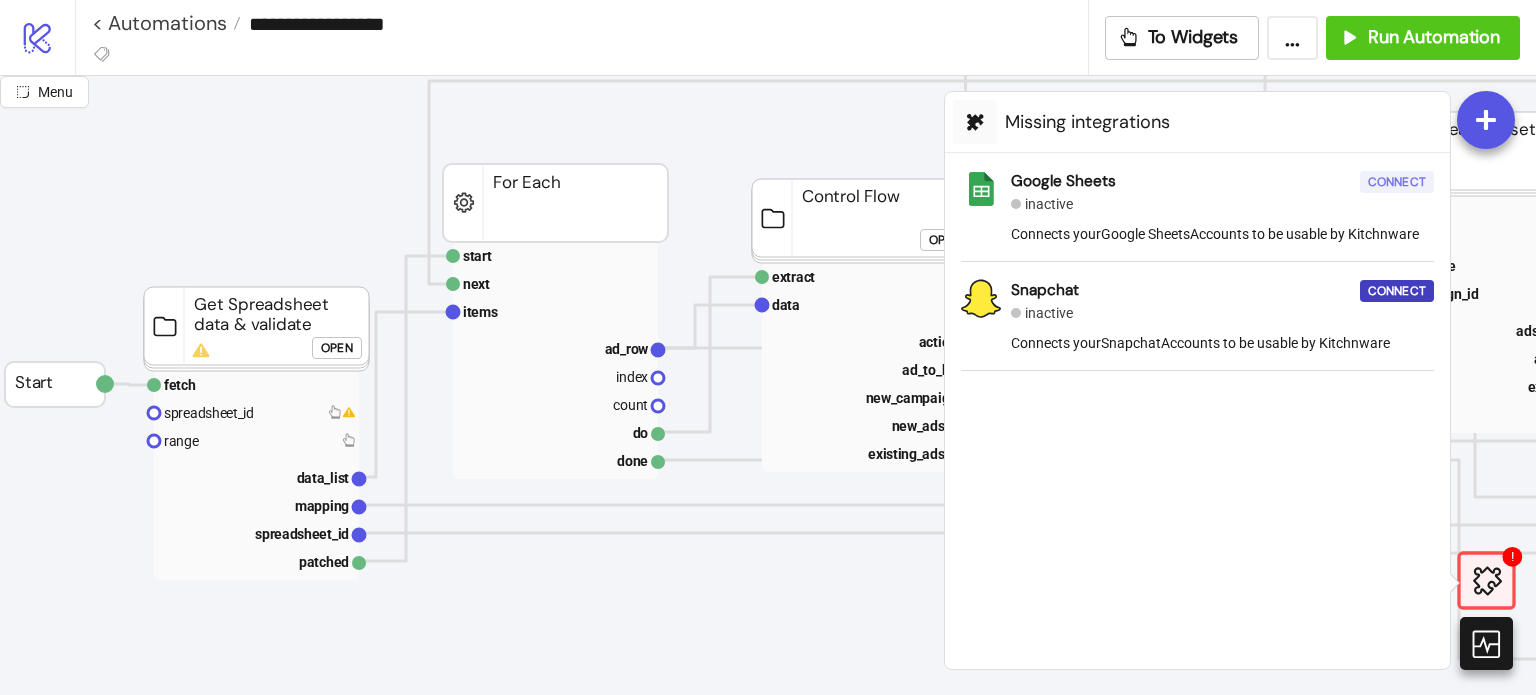 click on "Connect" at bounding box center (1397, 182) 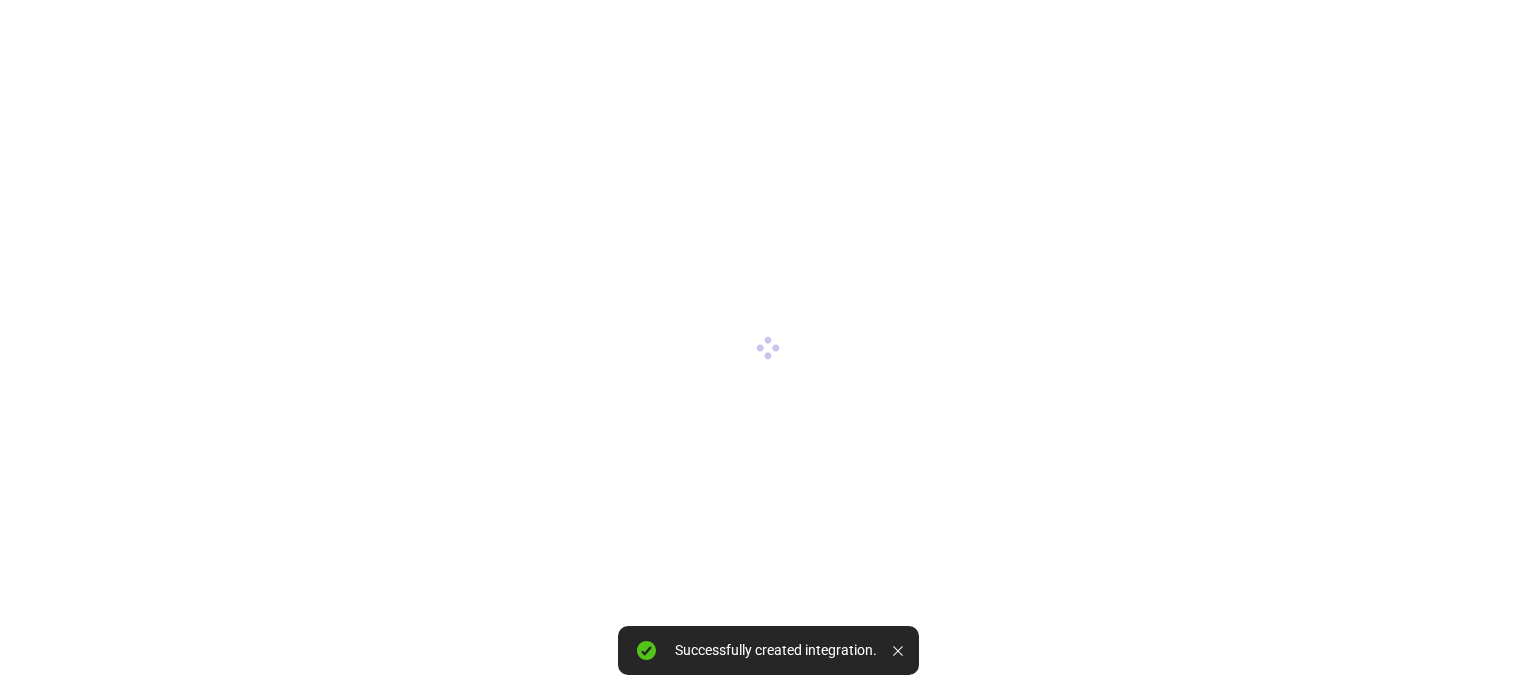 scroll, scrollTop: 0, scrollLeft: 0, axis: both 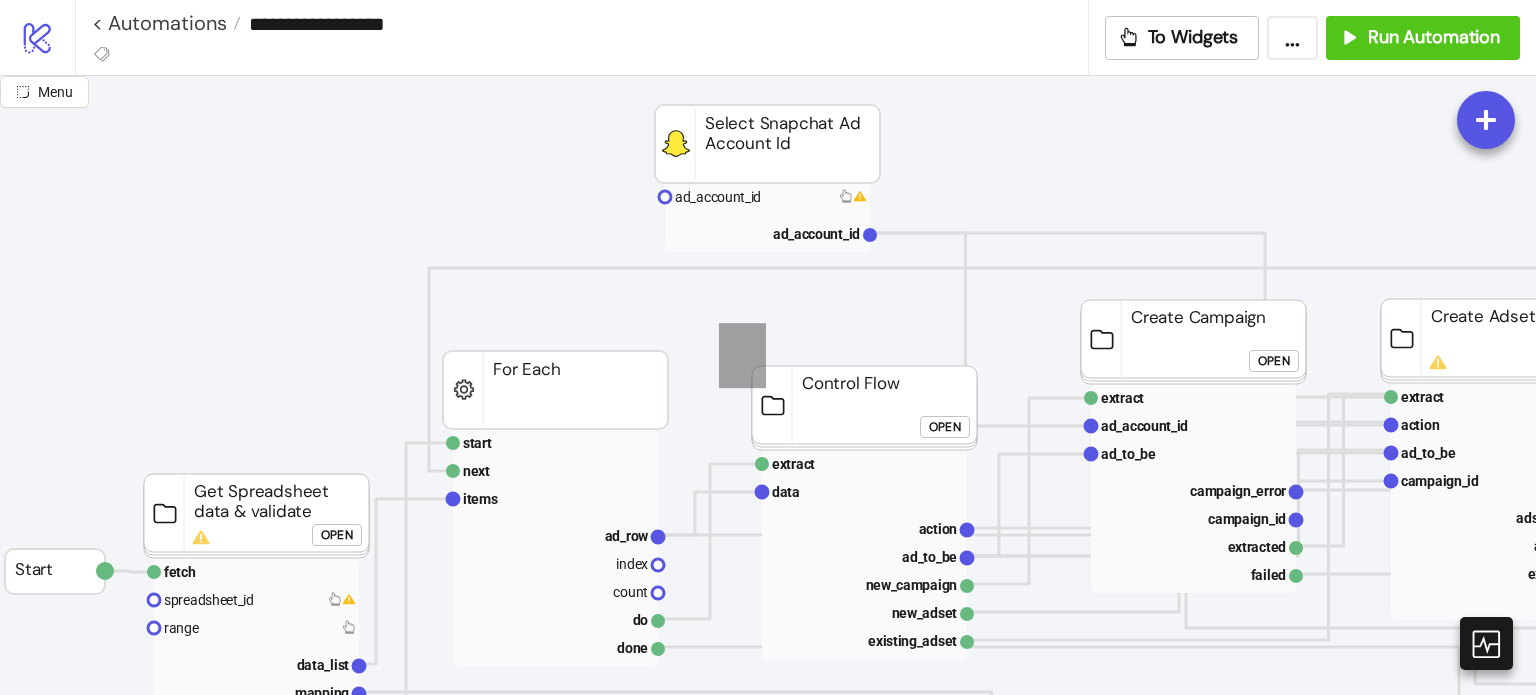 drag, startPoint x: 719, startPoint y: 388, endPoint x: 766, endPoint y: 323, distance: 80.21222 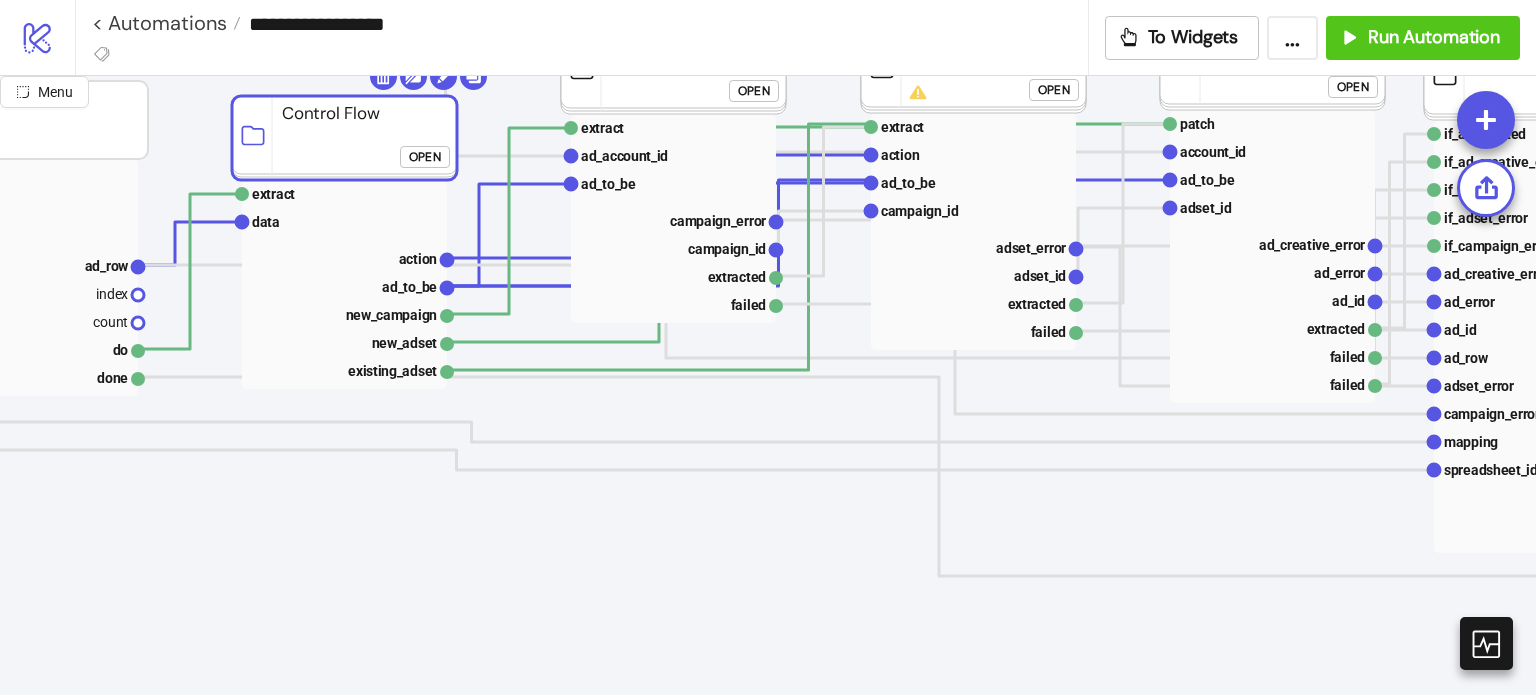 scroll, scrollTop: 0, scrollLeft: 520, axis: horizontal 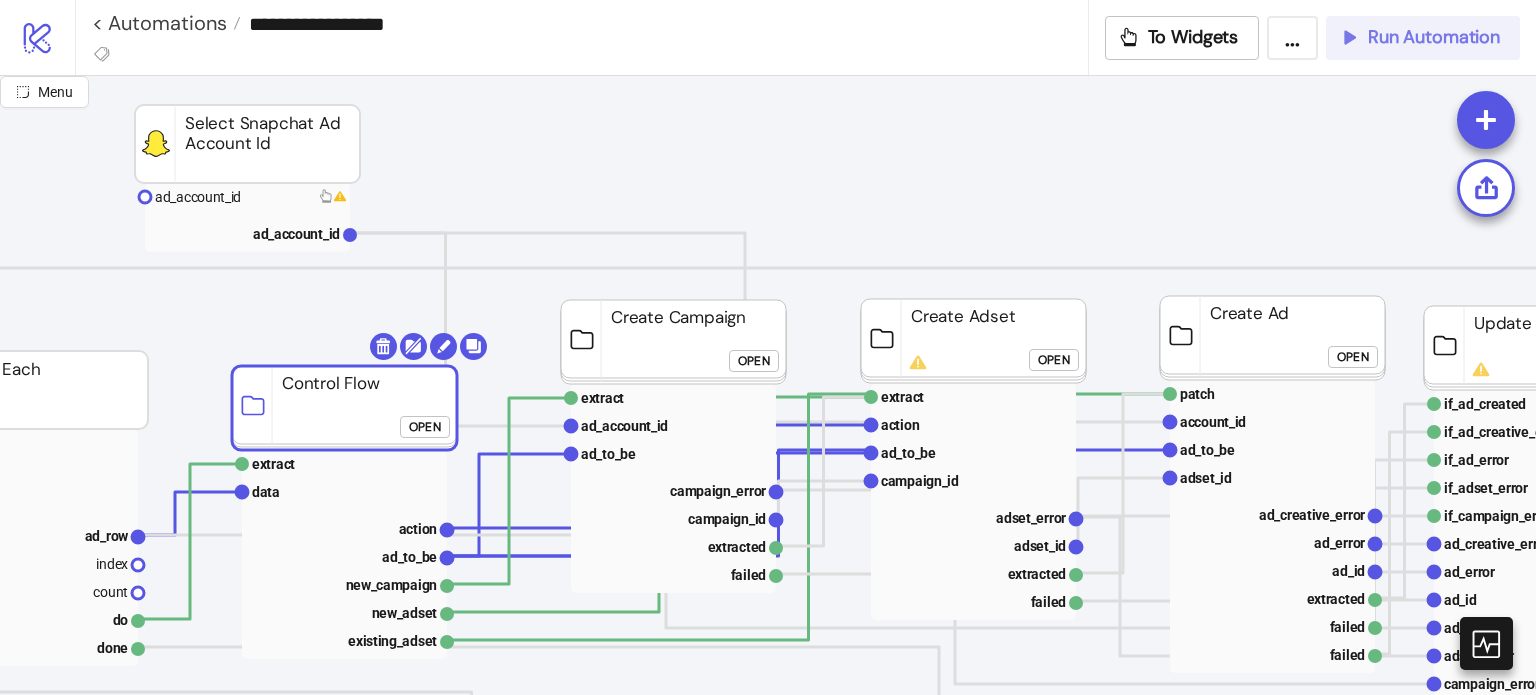 click on "Run Automation" at bounding box center (1434, 37) 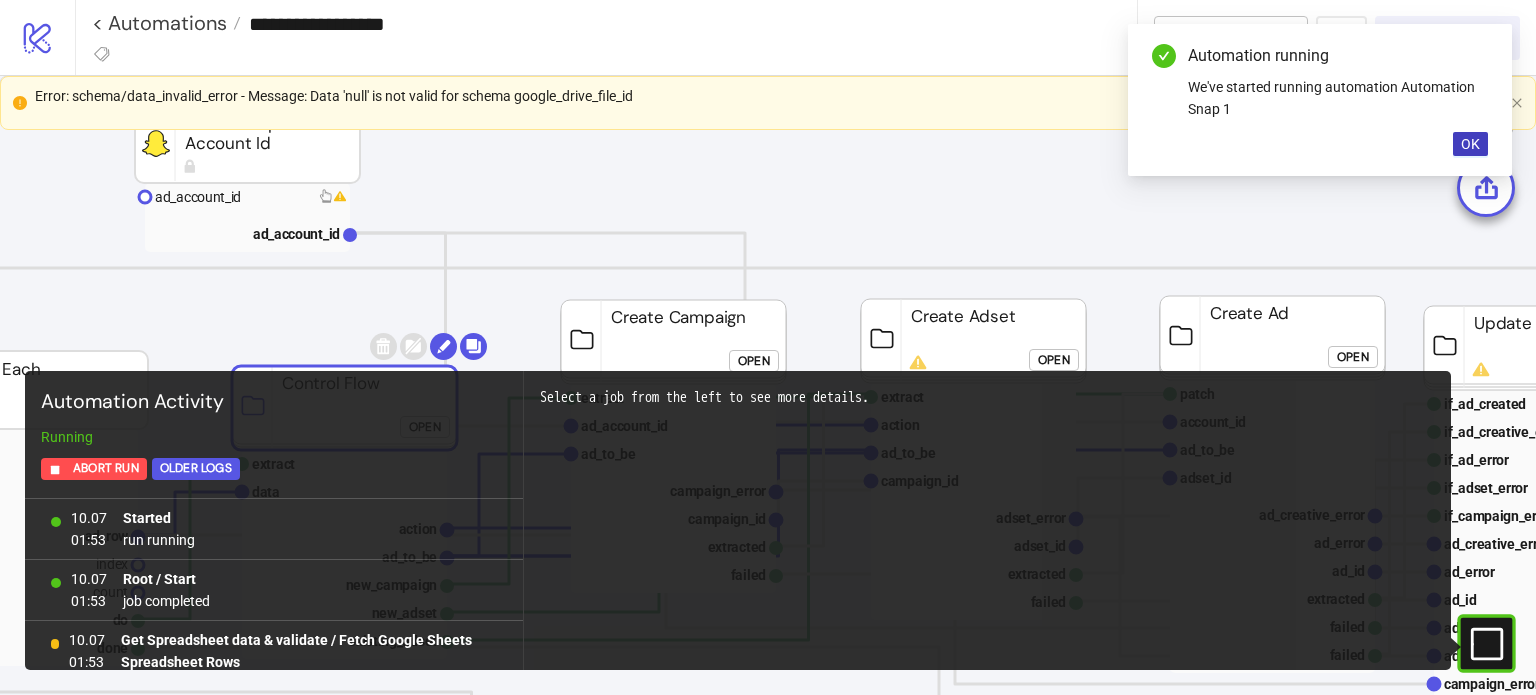 scroll, scrollTop: 33, scrollLeft: 0, axis: vertical 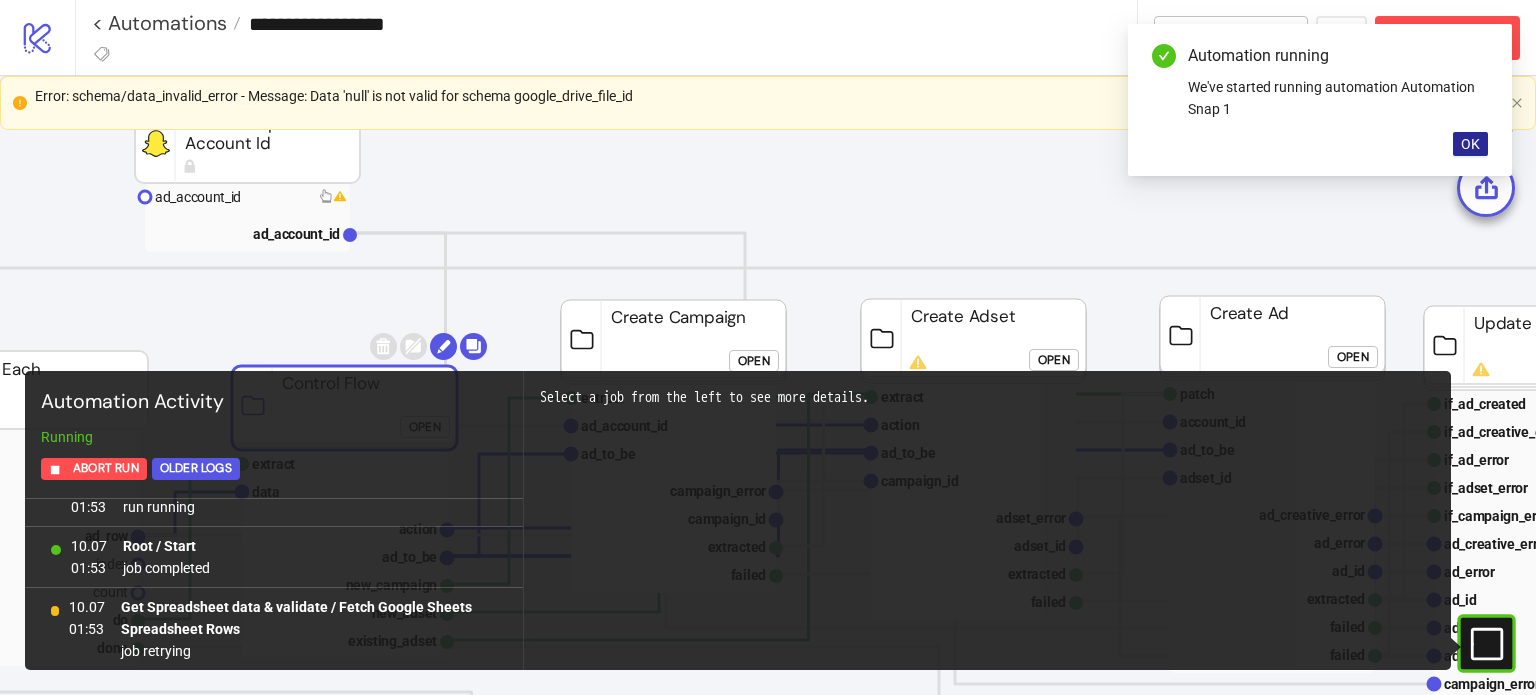 click on "OK" at bounding box center (1470, 144) 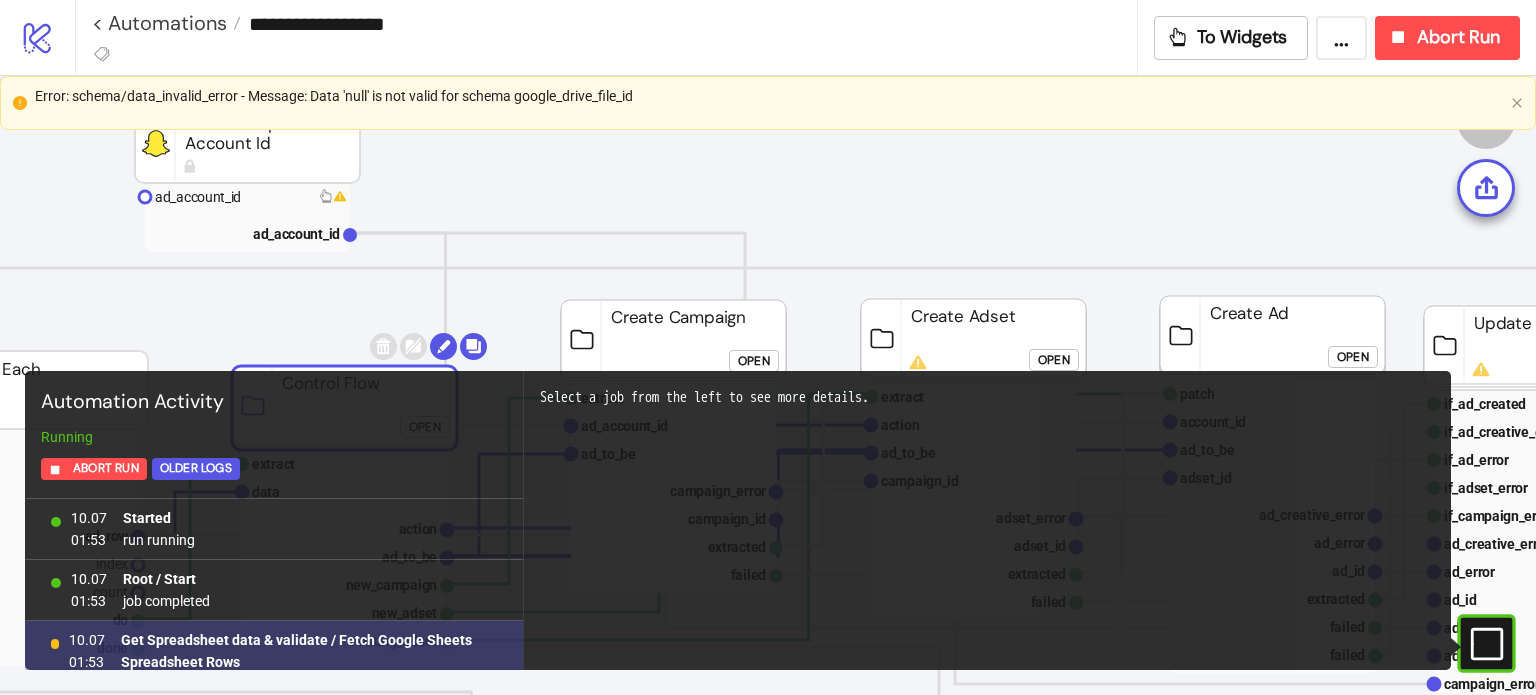 scroll, scrollTop: 32, scrollLeft: 0, axis: vertical 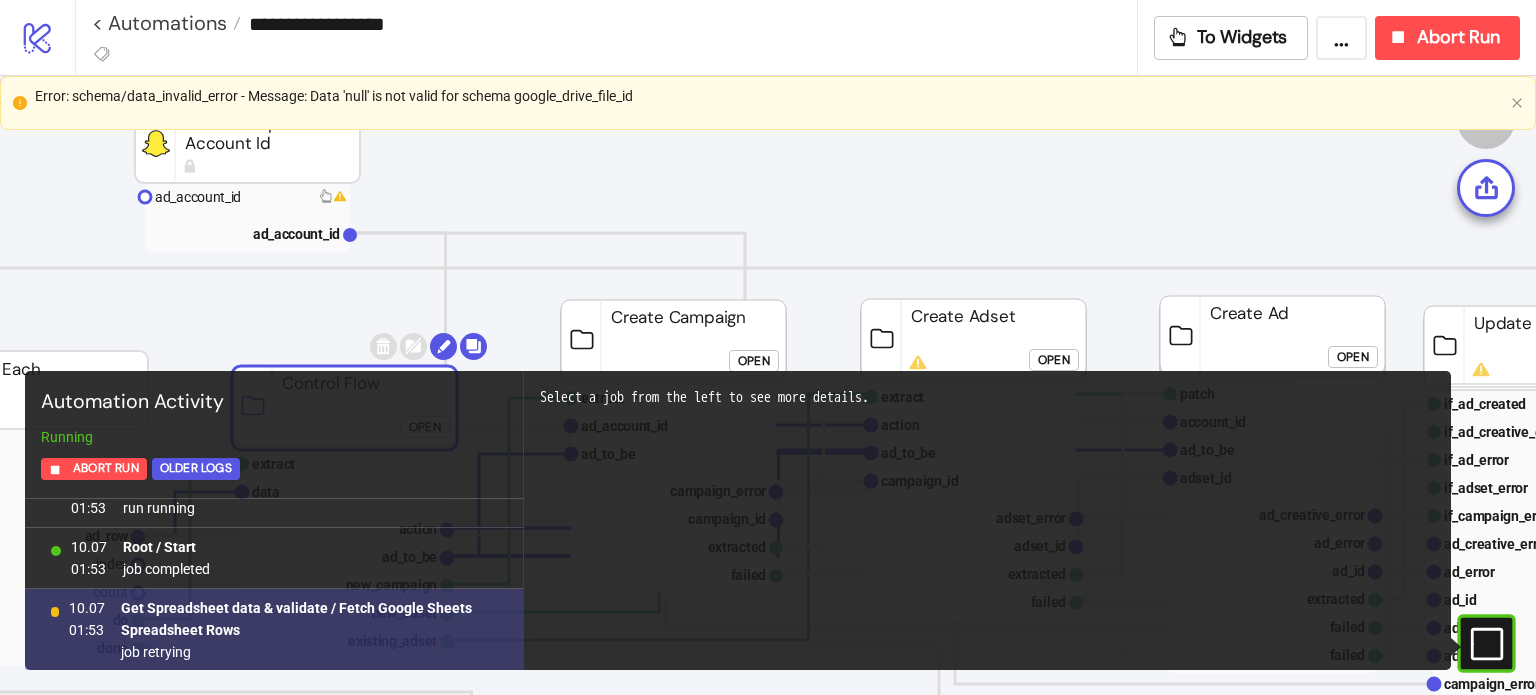 click on "Get Spreadsheet data & validate / Fetch Google Sheets Spreadsheet Rows" at bounding box center [314, 619] 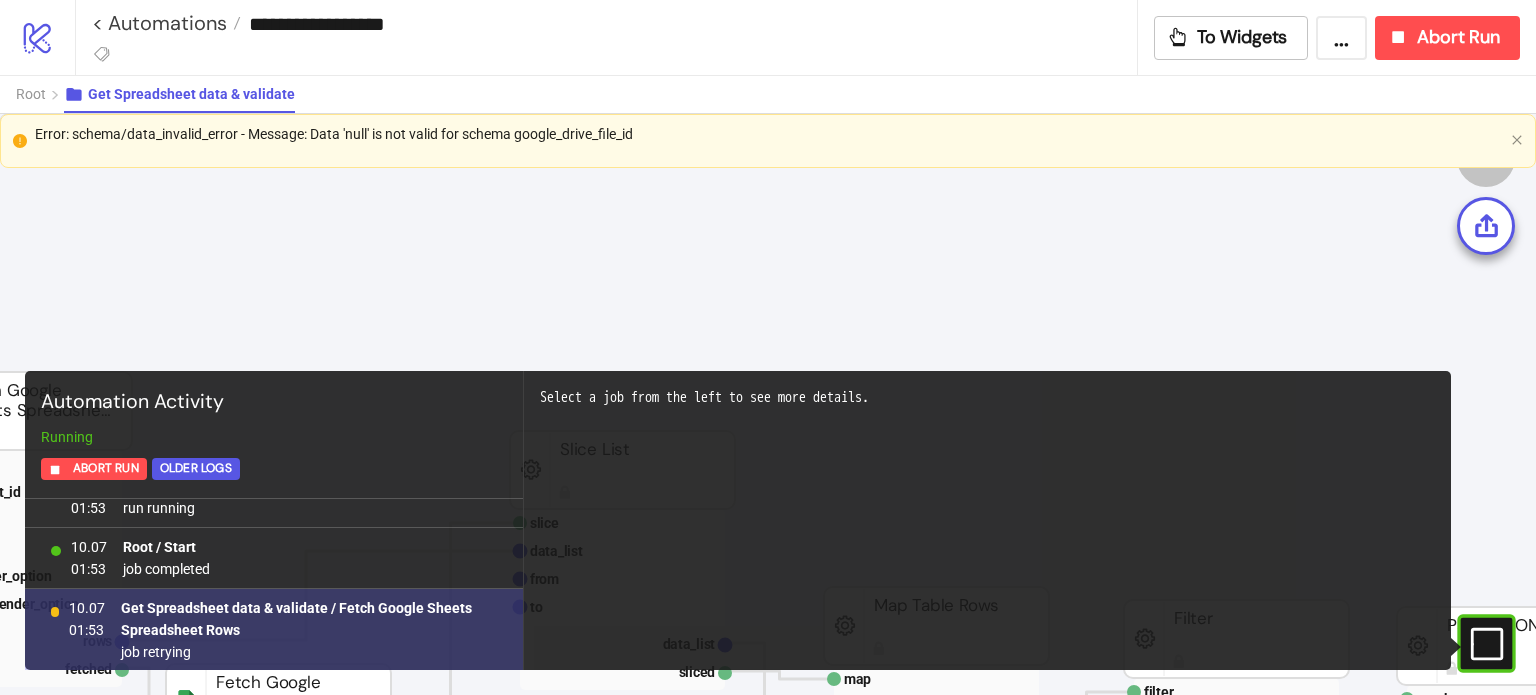 scroll, scrollTop: 33, scrollLeft: 0, axis: vertical 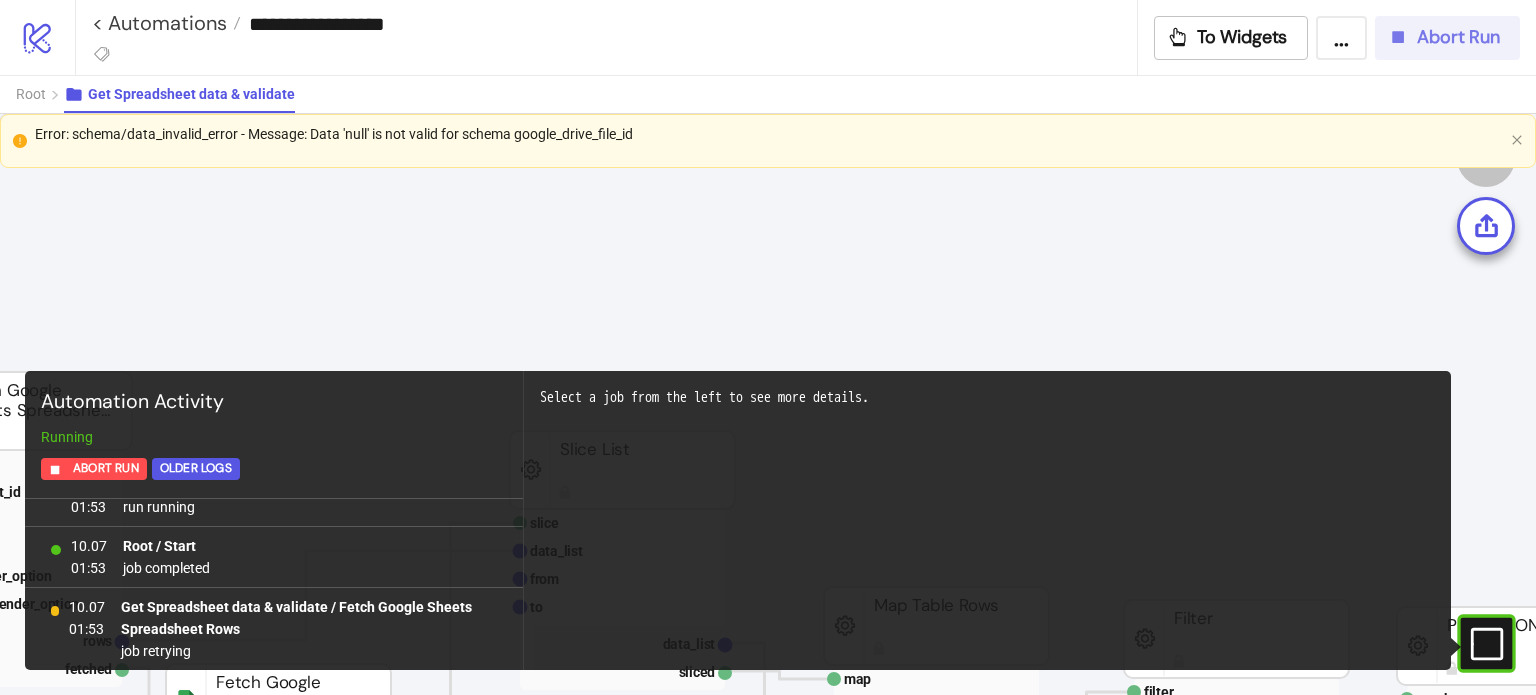 click on "Abort Run" at bounding box center (1458, 37) 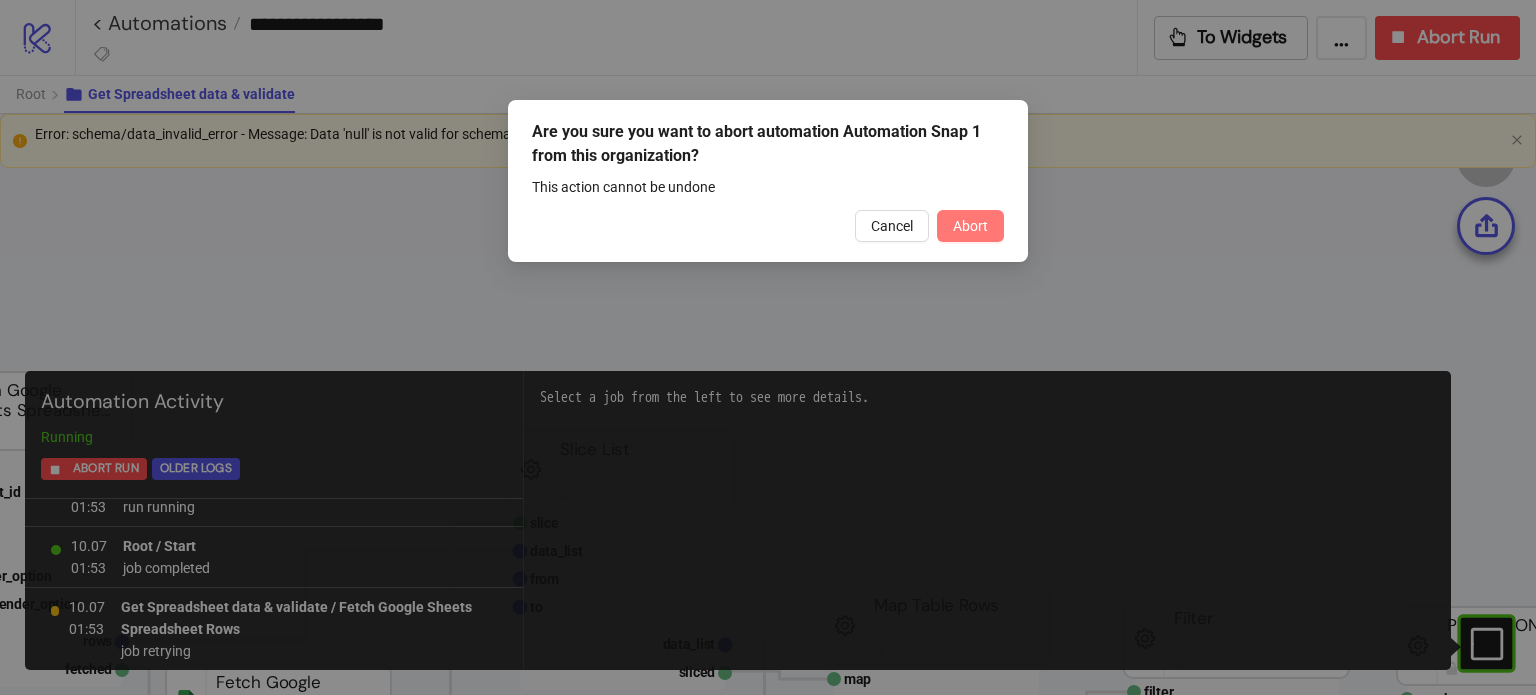 click on "Abort" at bounding box center (970, 226) 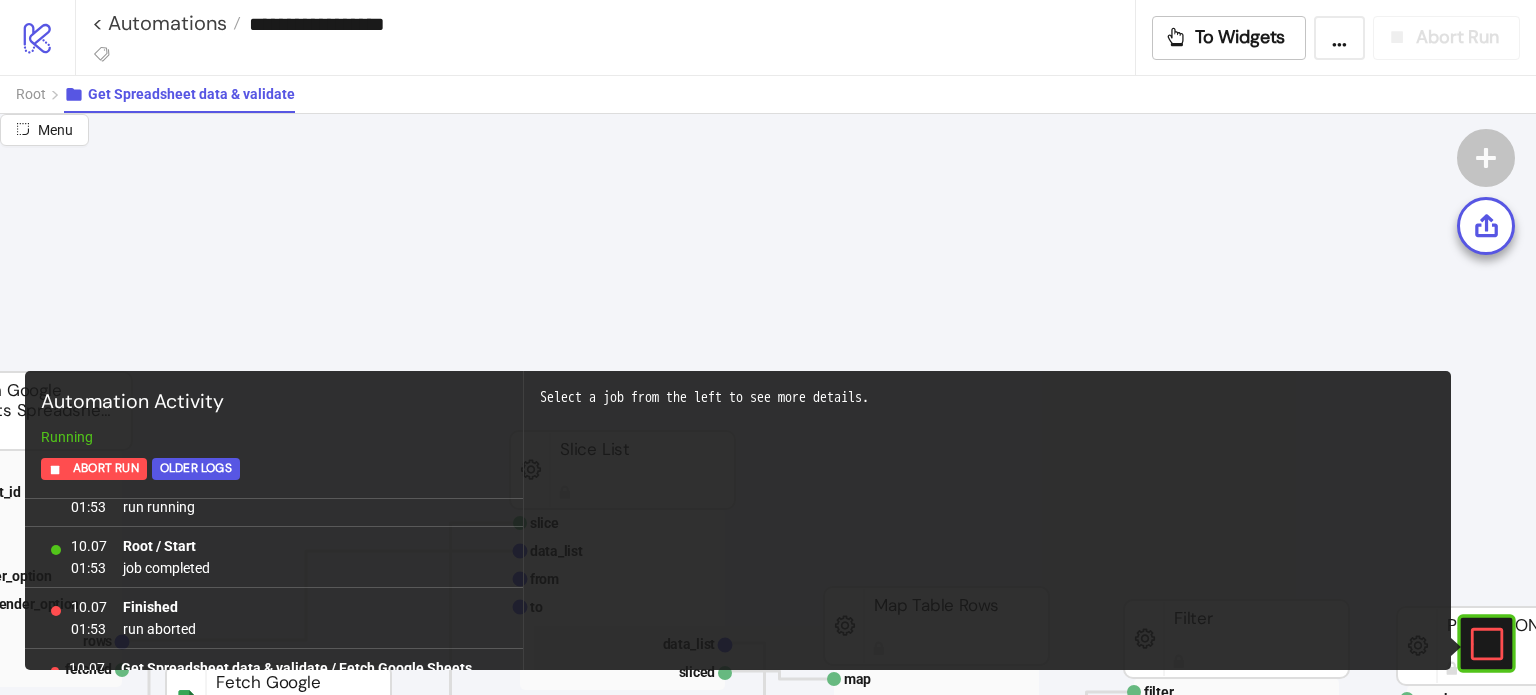 scroll, scrollTop: 0, scrollLeft: 0, axis: both 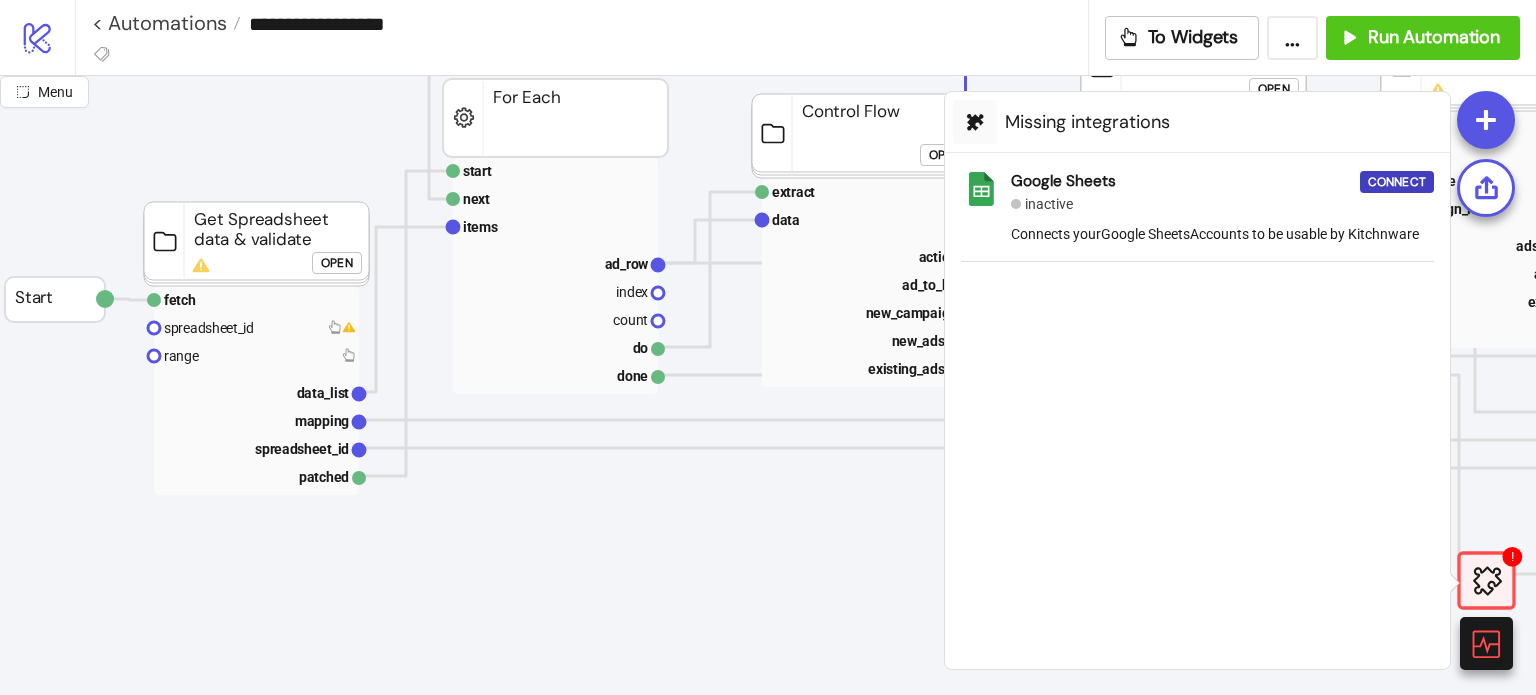 click on "Open" 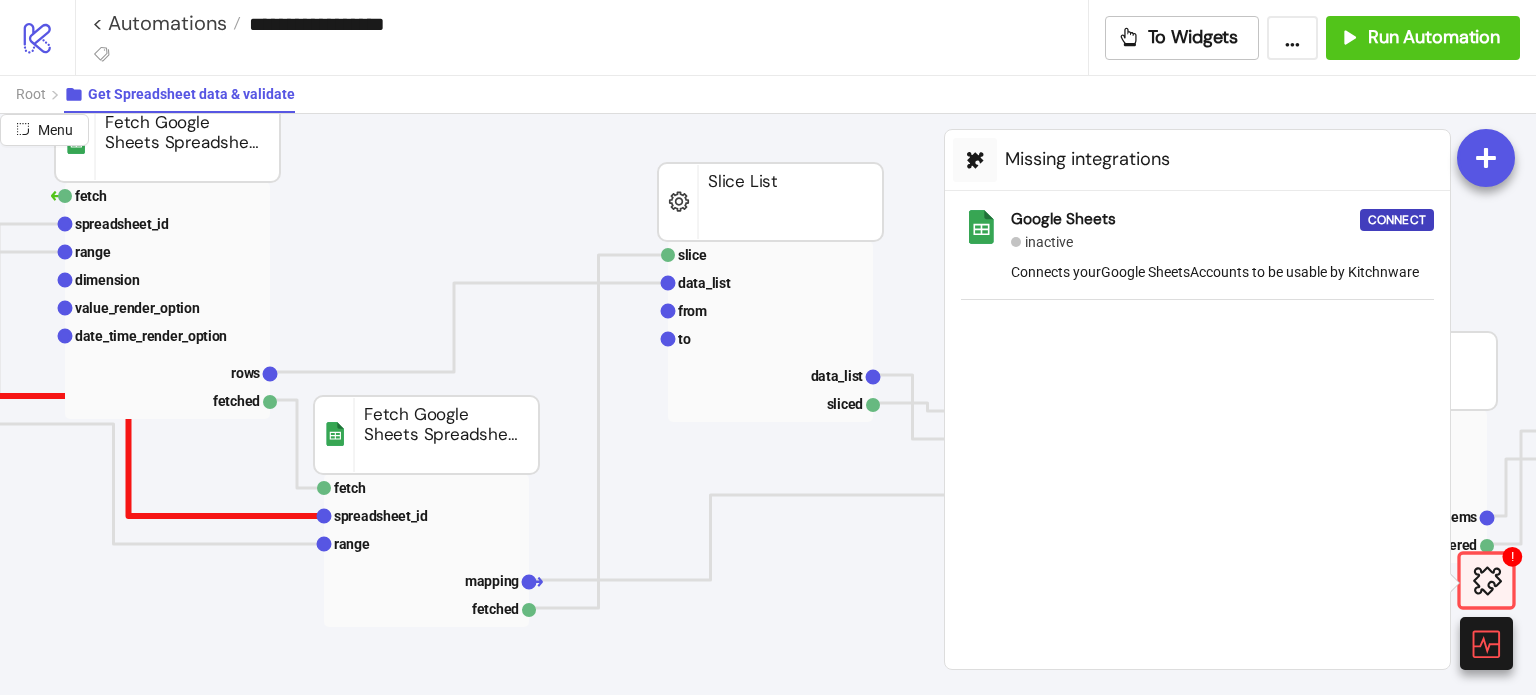 scroll, scrollTop: 268, scrollLeft: 0, axis: vertical 